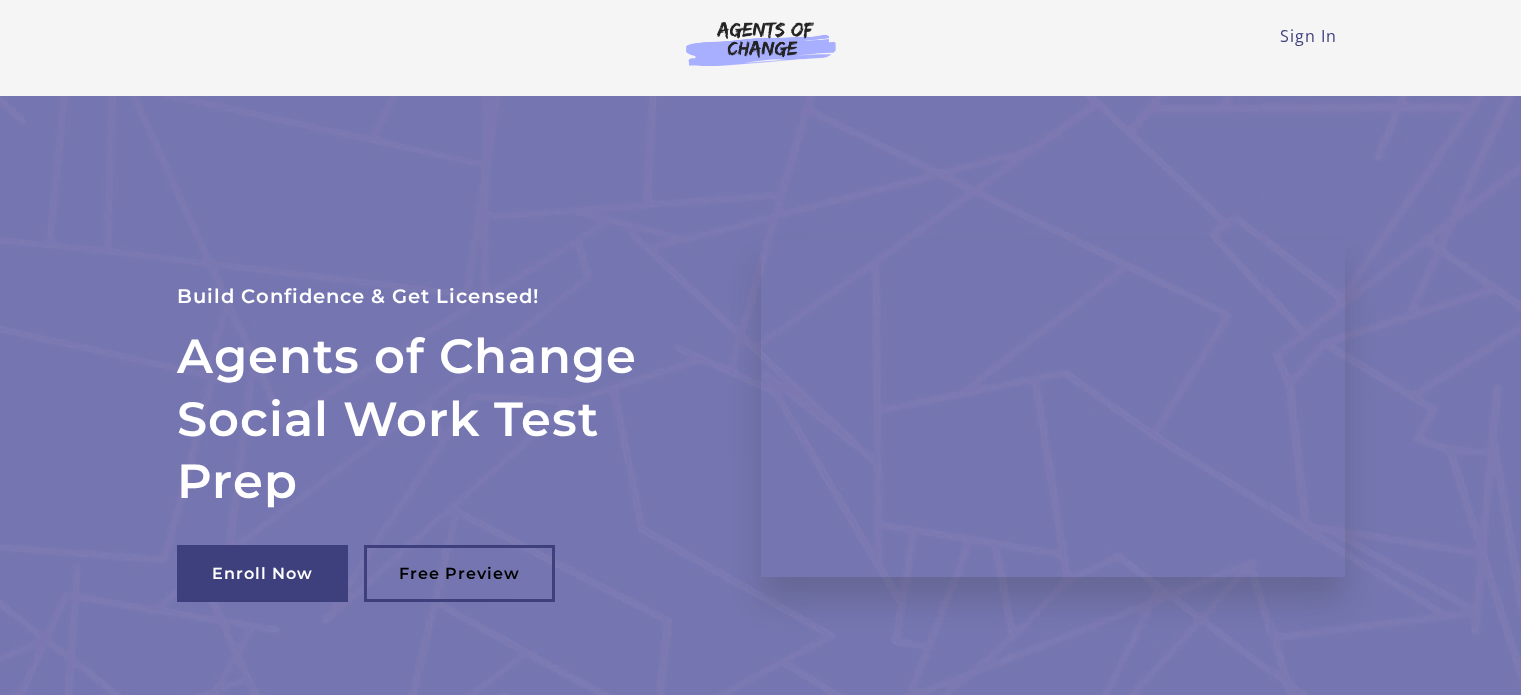 scroll, scrollTop: 0, scrollLeft: 0, axis: both 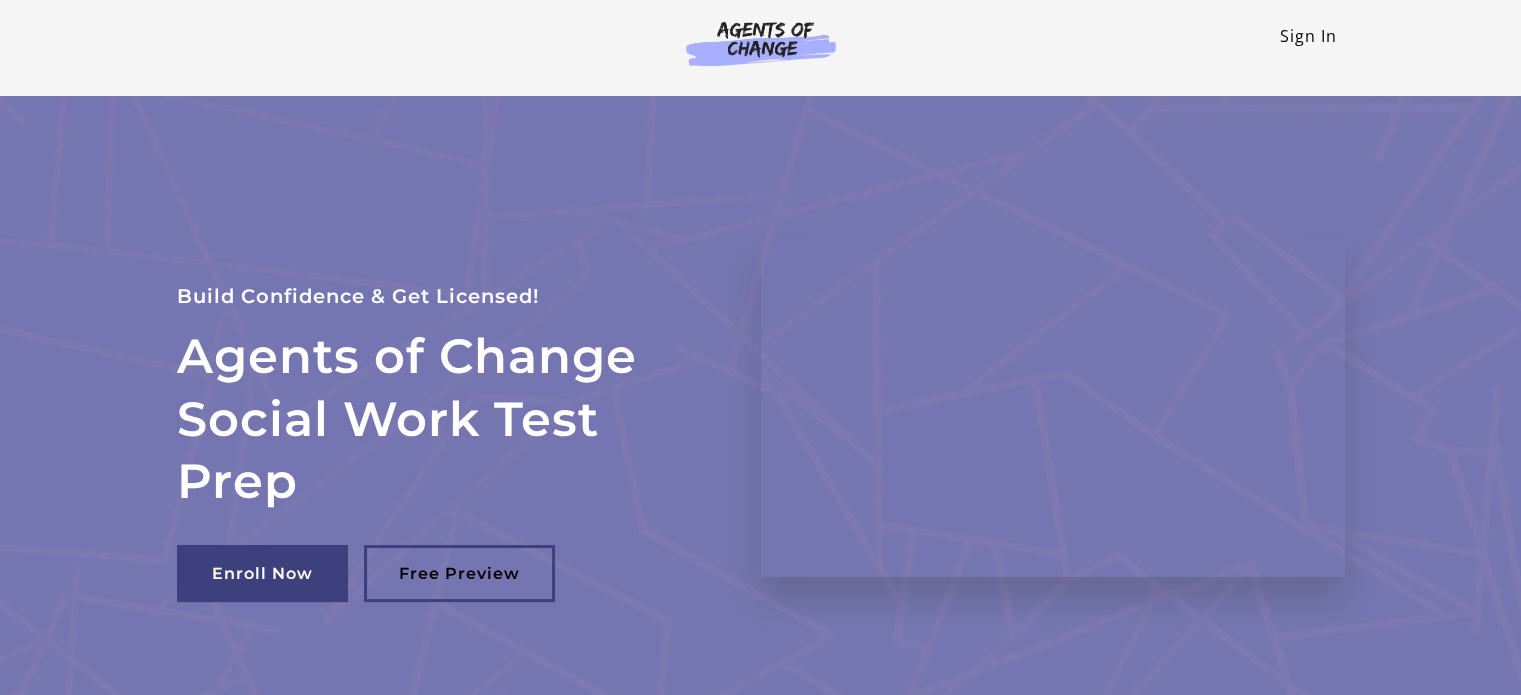 click on "Sign In" at bounding box center (1308, 36) 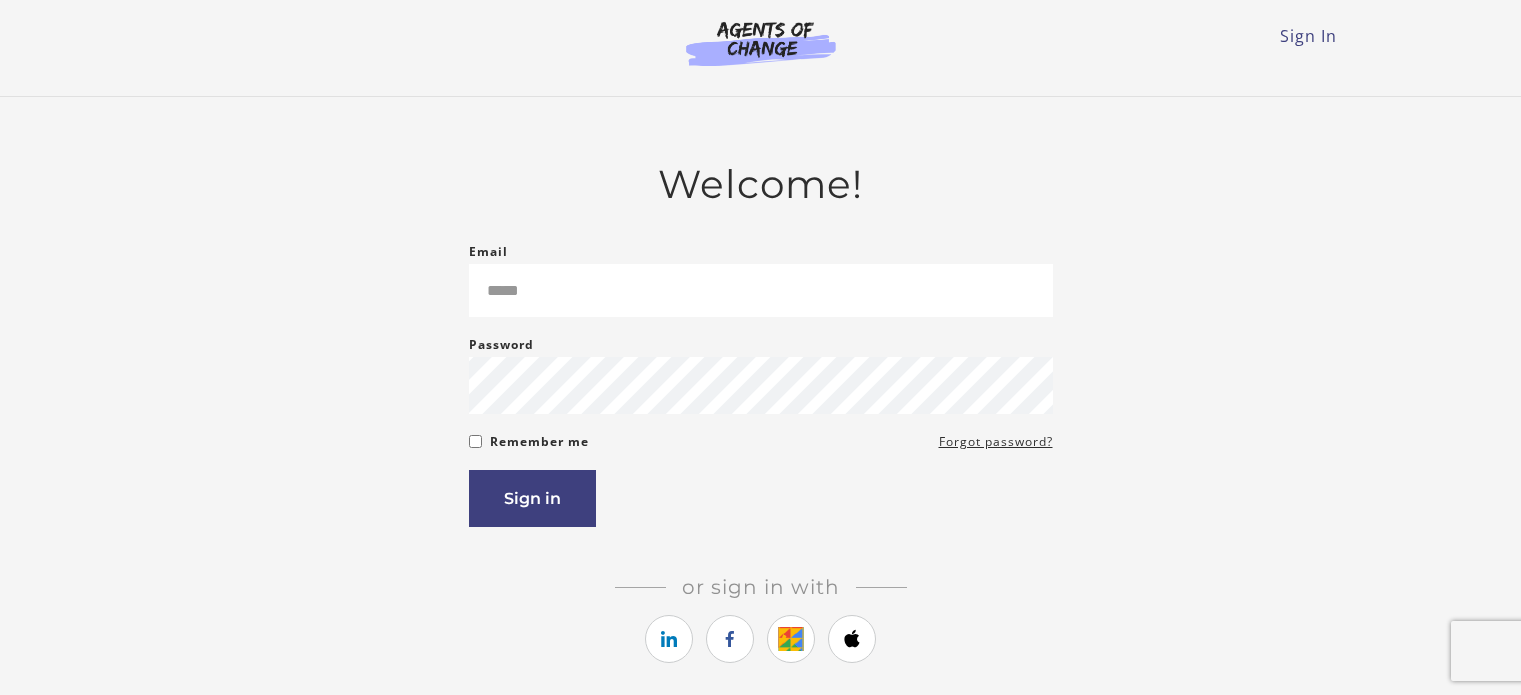scroll, scrollTop: 0, scrollLeft: 0, axis: both 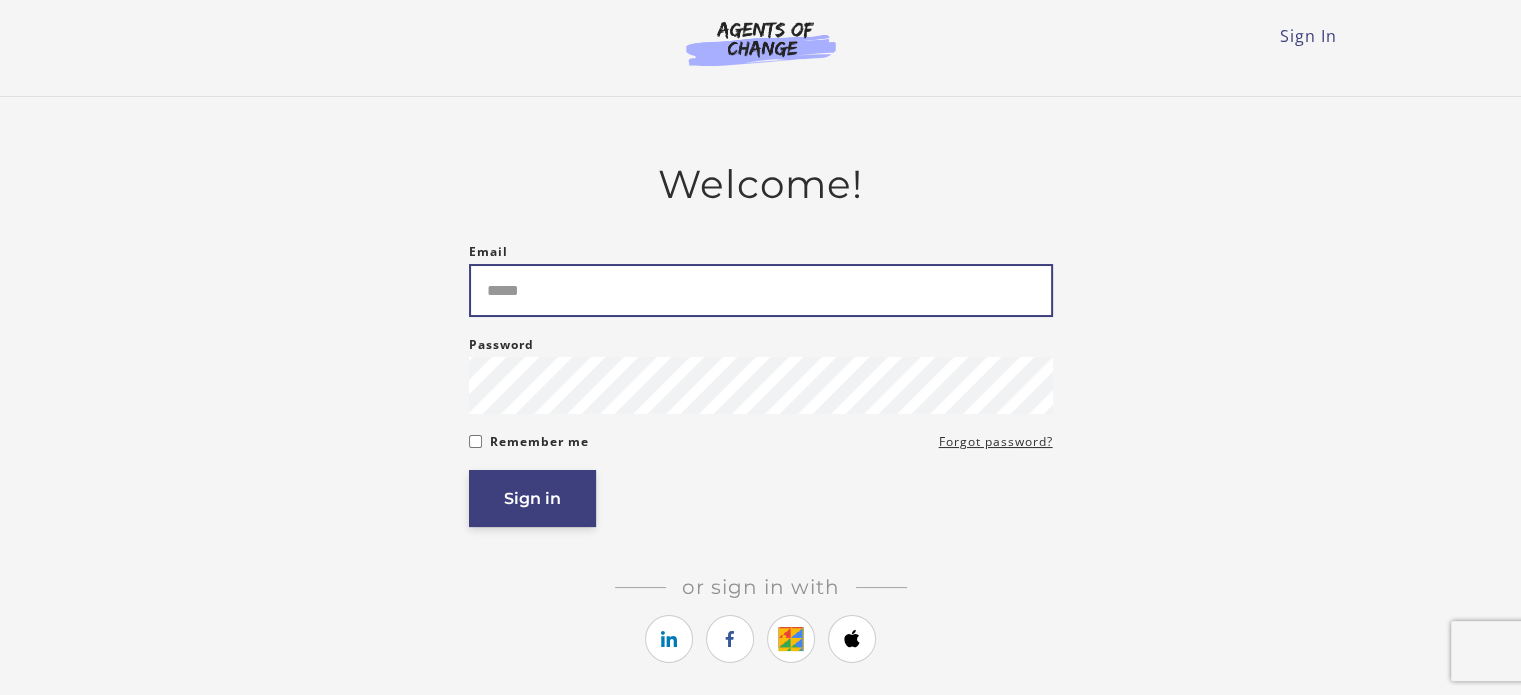 type on "**********" 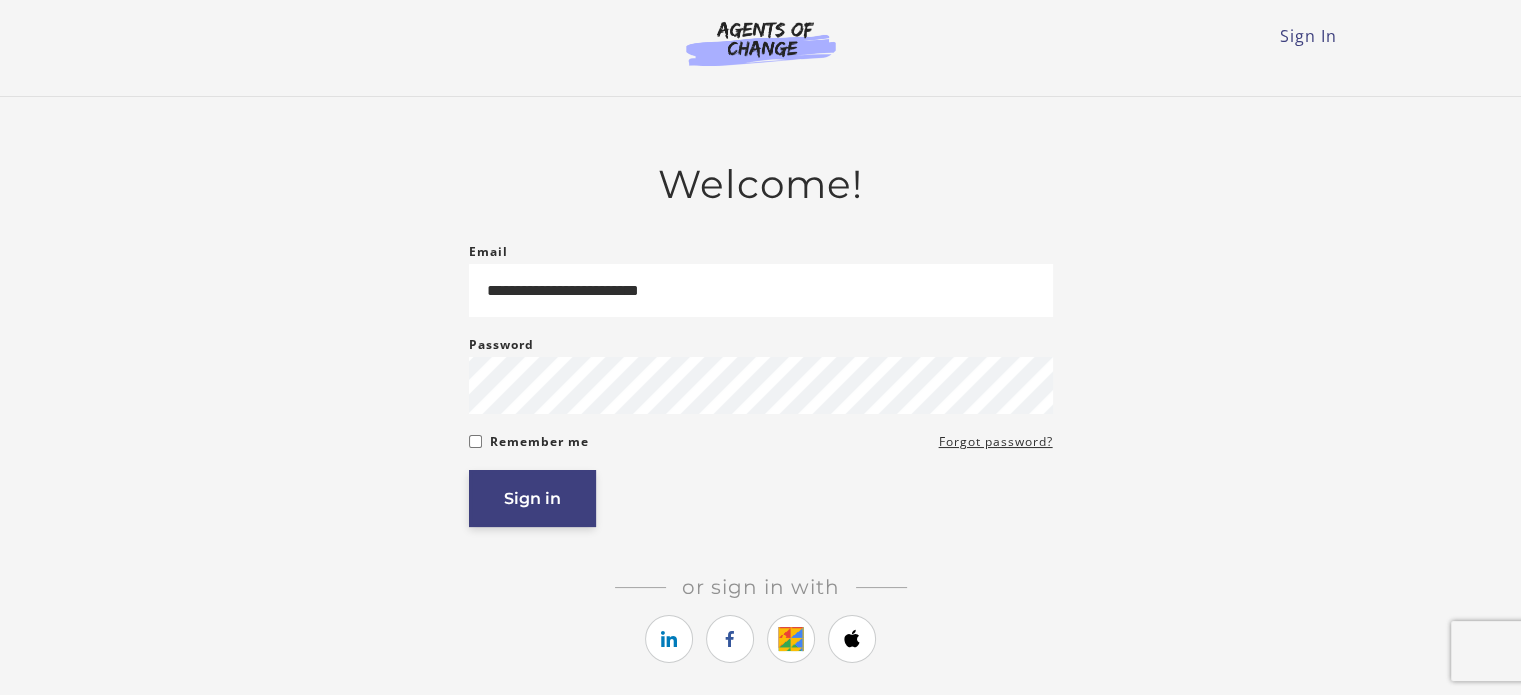 click on "Sign in" at bounding box center (532, 498) 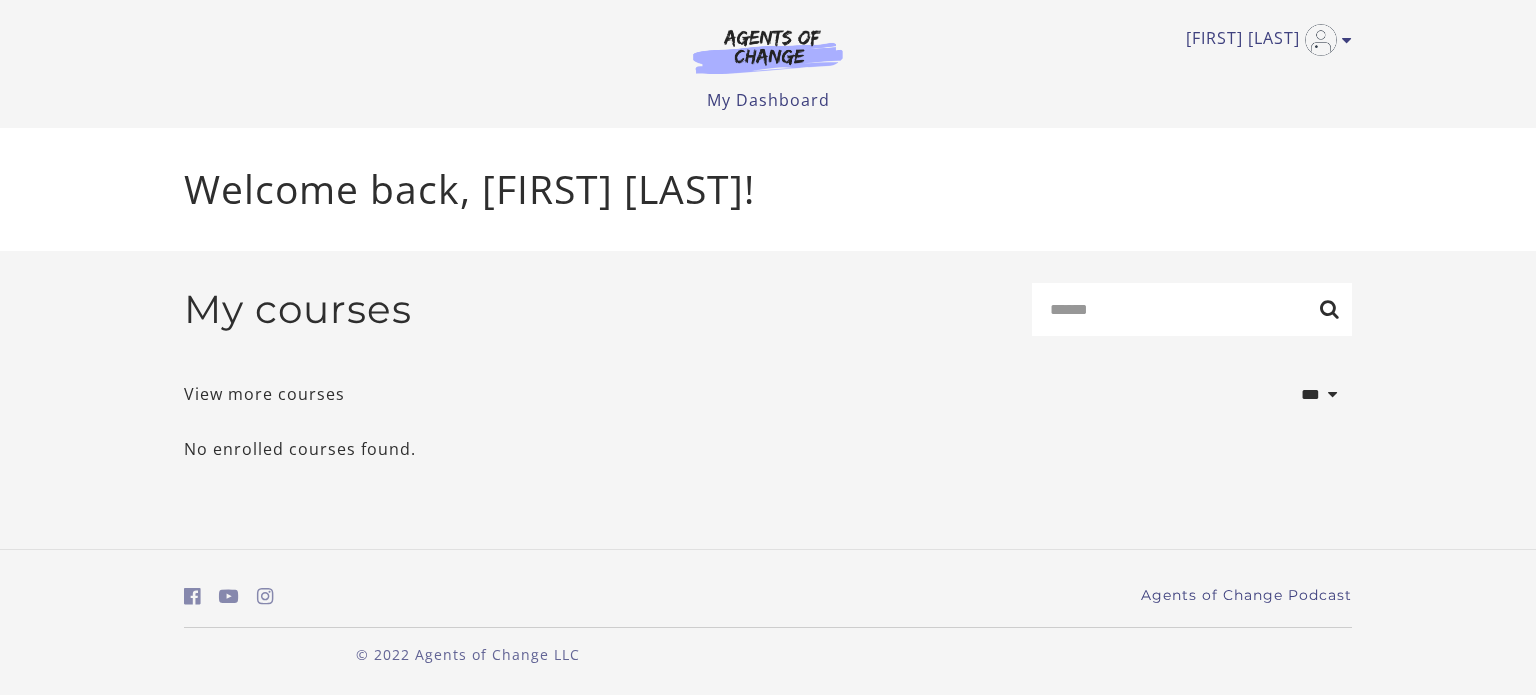 scroll, scrollTop: 0, scrollLeft: 0, axis: both 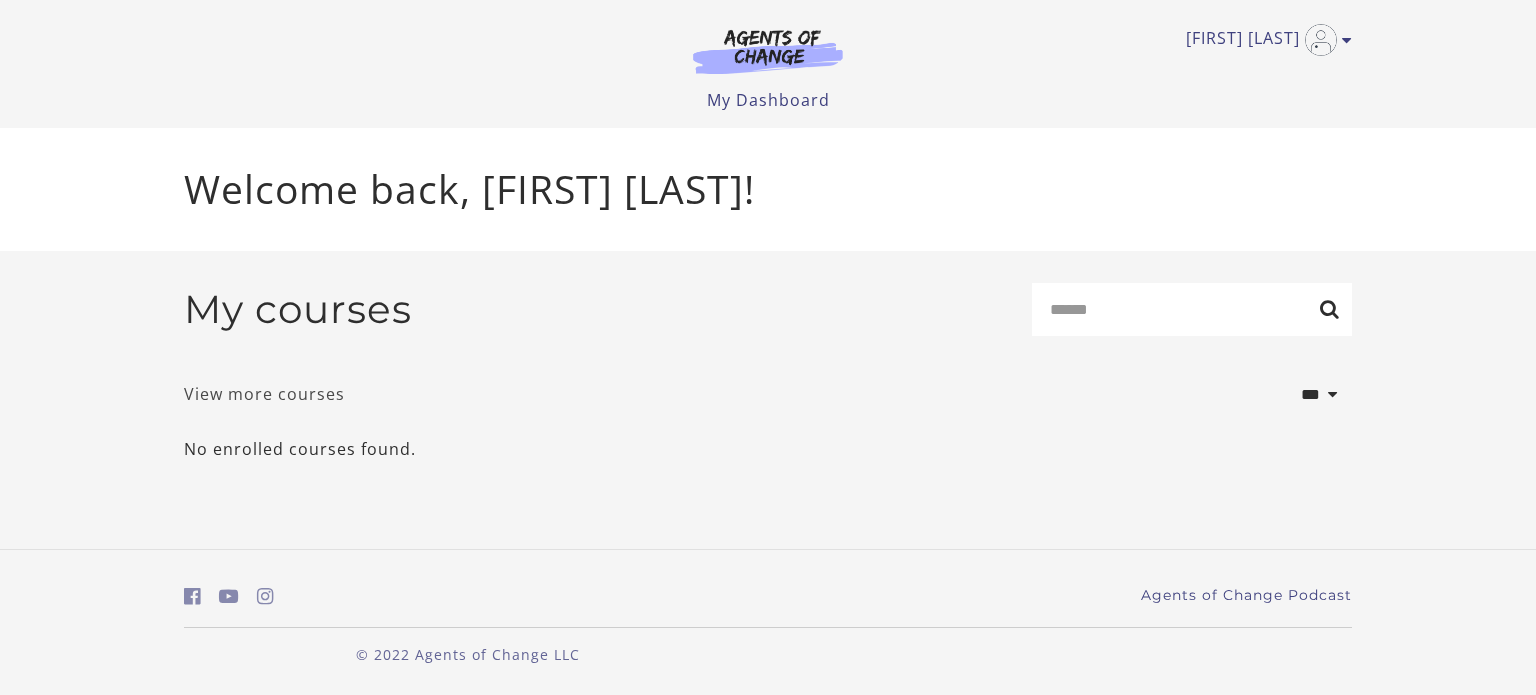 click on "View more courses" at bounding box center (264, 394) 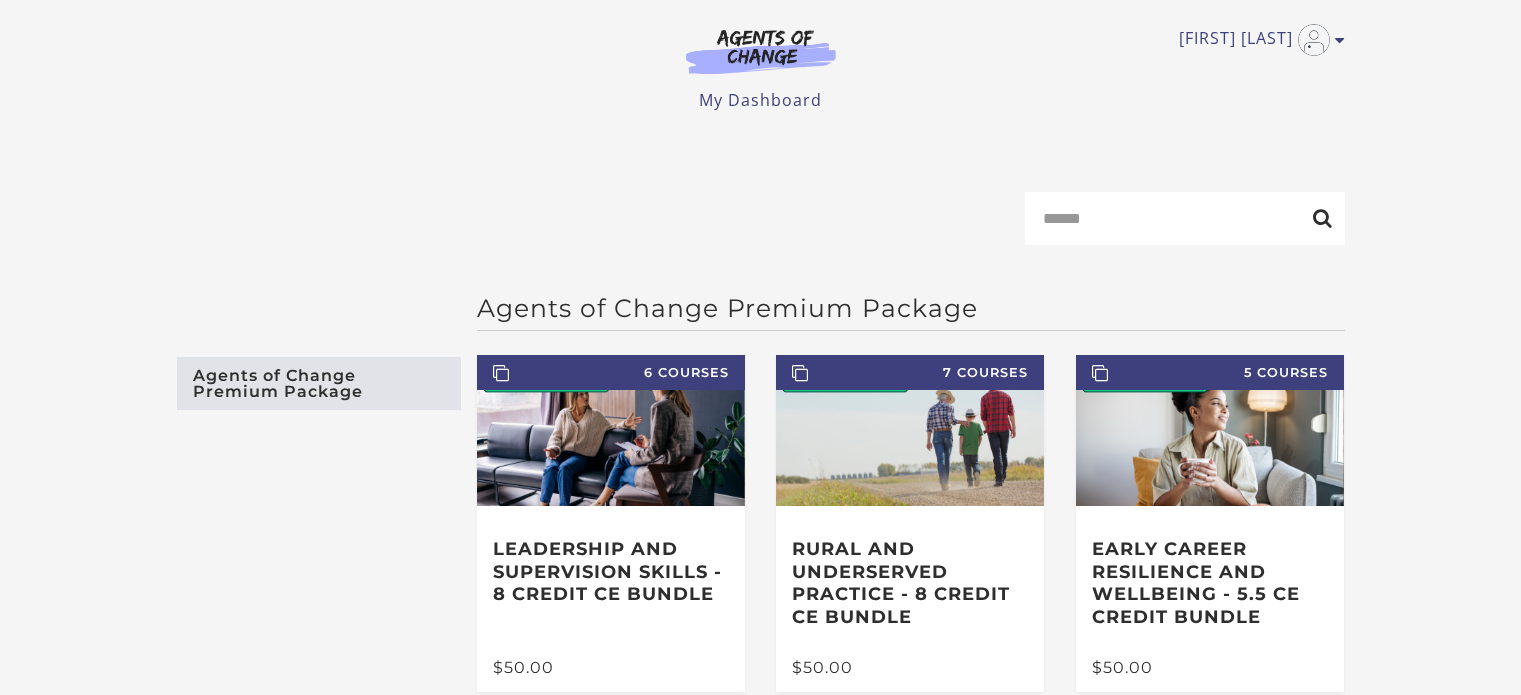 scroll, scrollTop: 0, scrollLeft: 0, axis: both 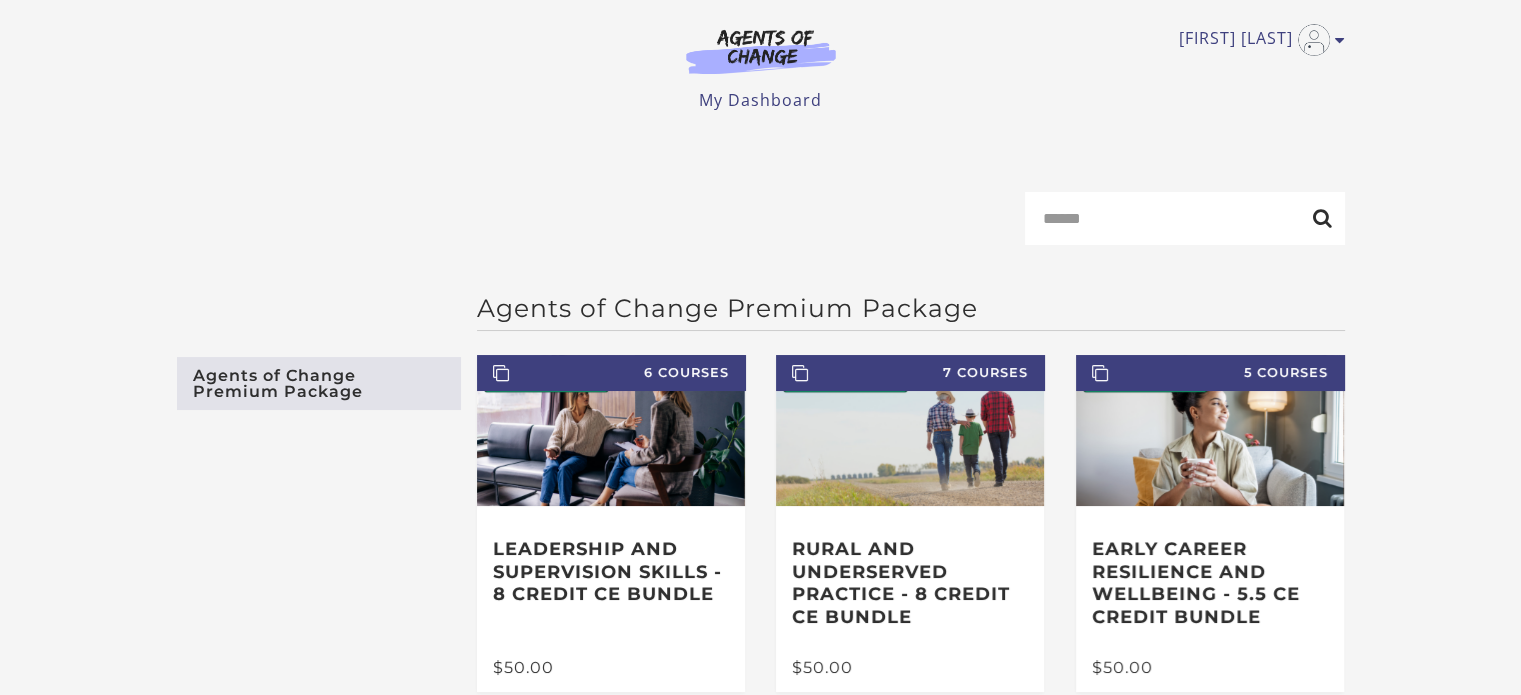 click on "Agents of Change Premium Package" at bounding box center [911, 308] 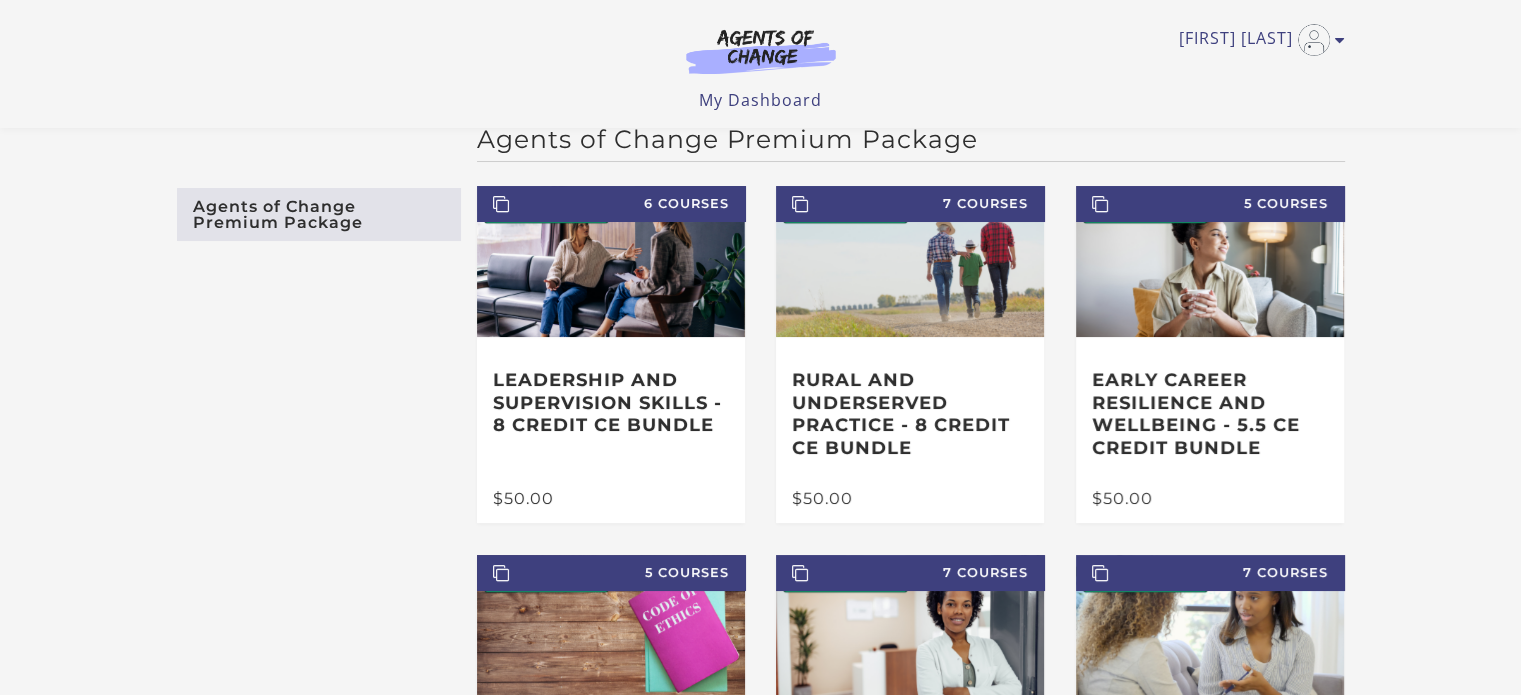 scroll, scrollTop: 0, scrollLeft: 0, axis: both 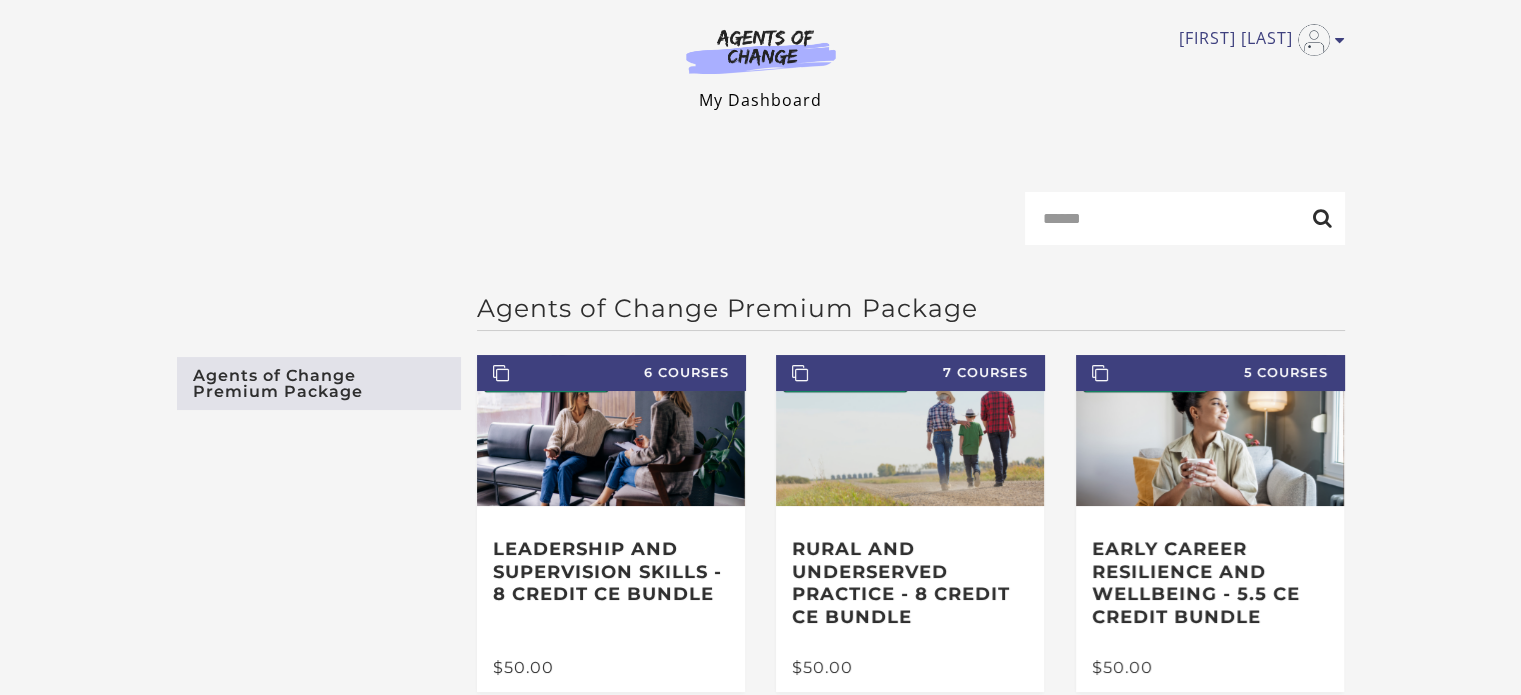 click on "My Dashboard" at bounding box center [760, 100] 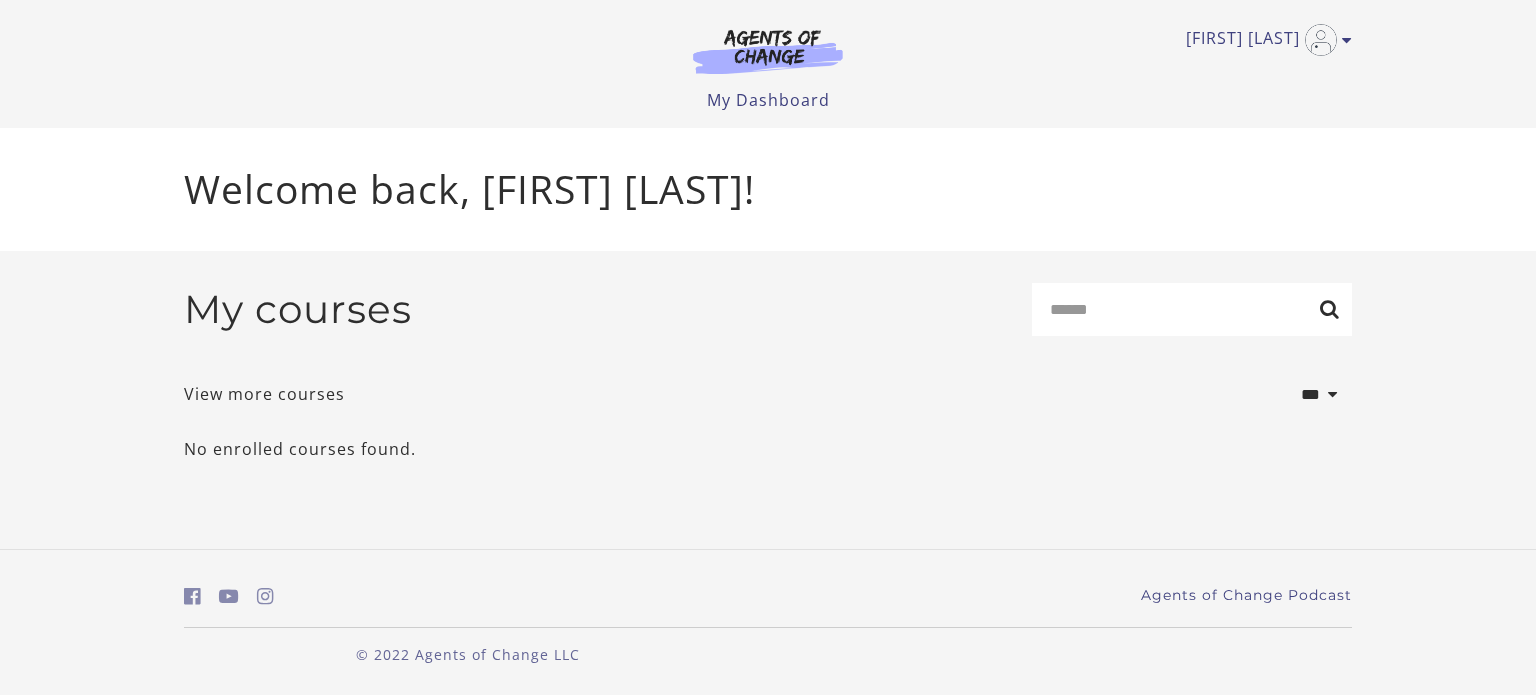 scroll, scrollTop: 0, scrollLeft: 0, axis: both 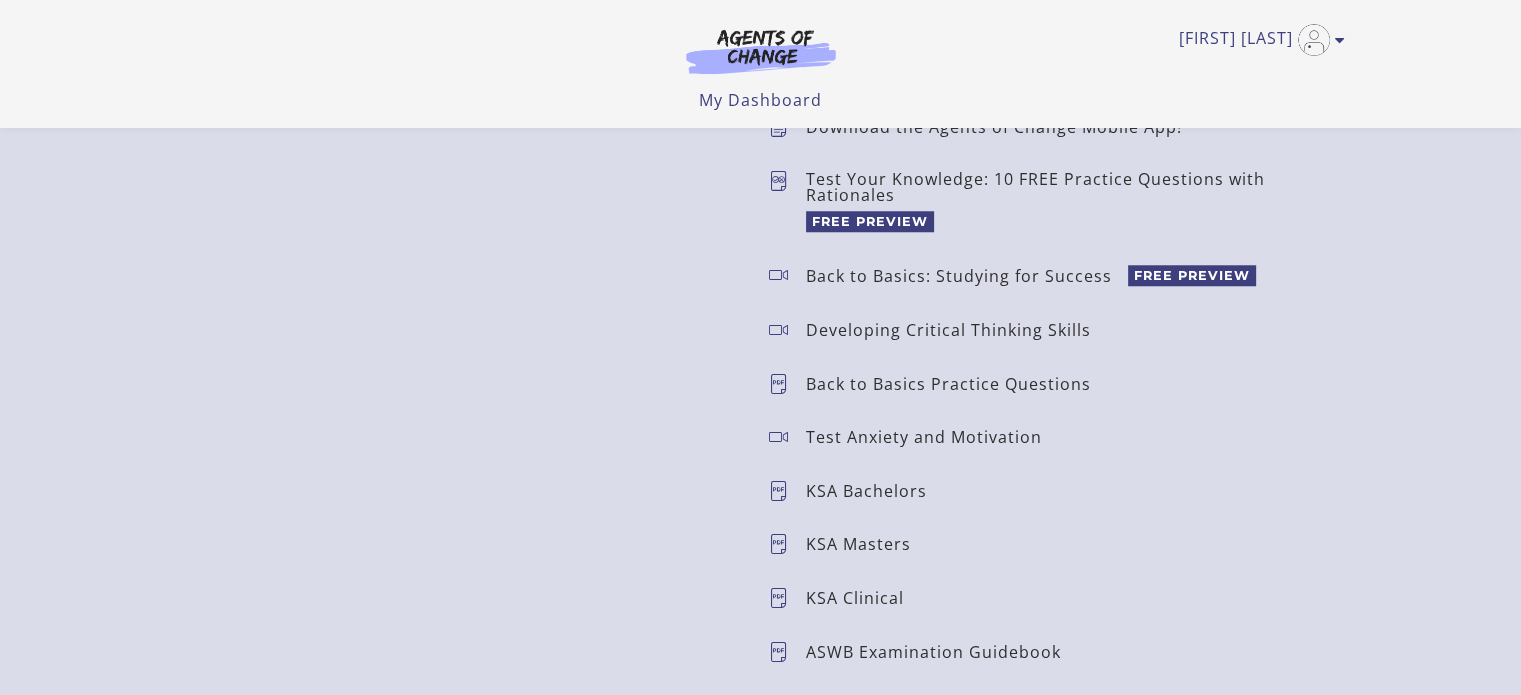 click at bounding box center (787, 384) 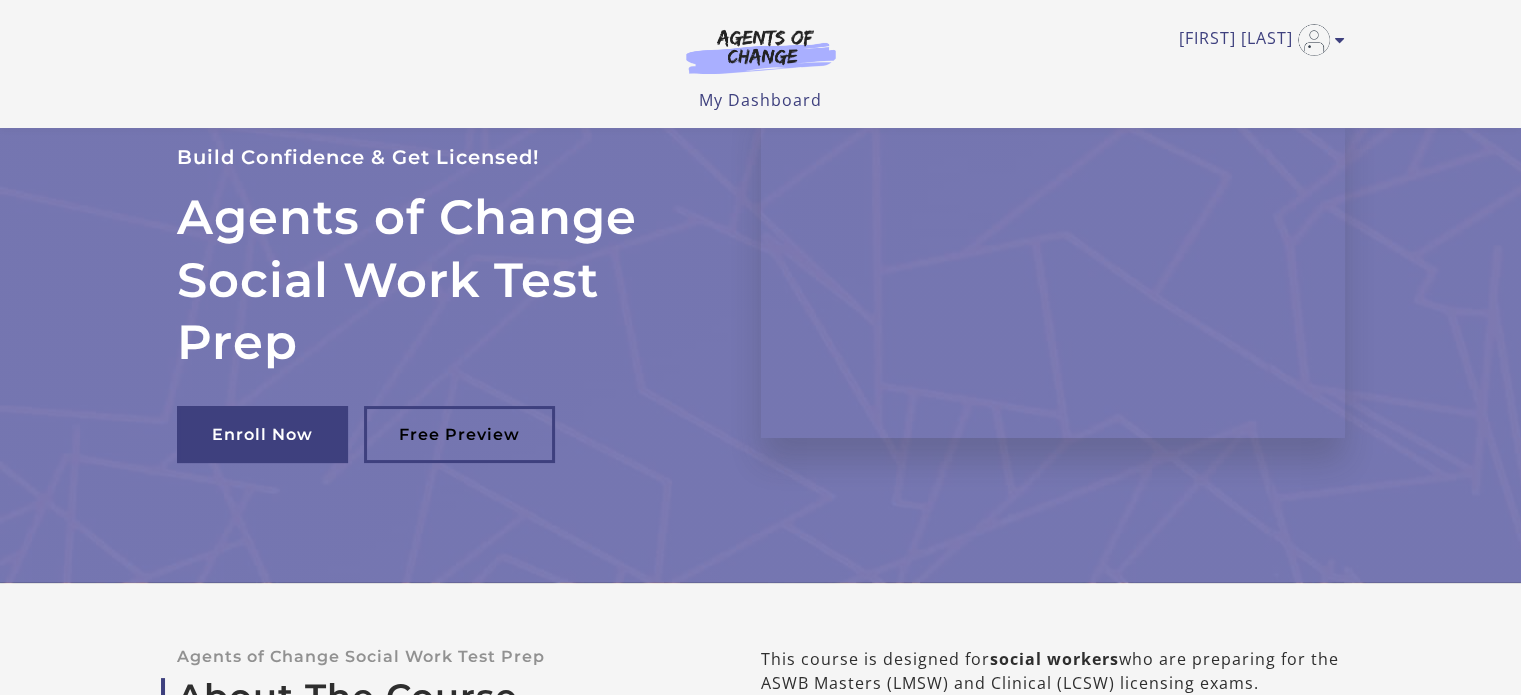 scroll, scrollTop: 0, scrollLeft: 0, axis: both 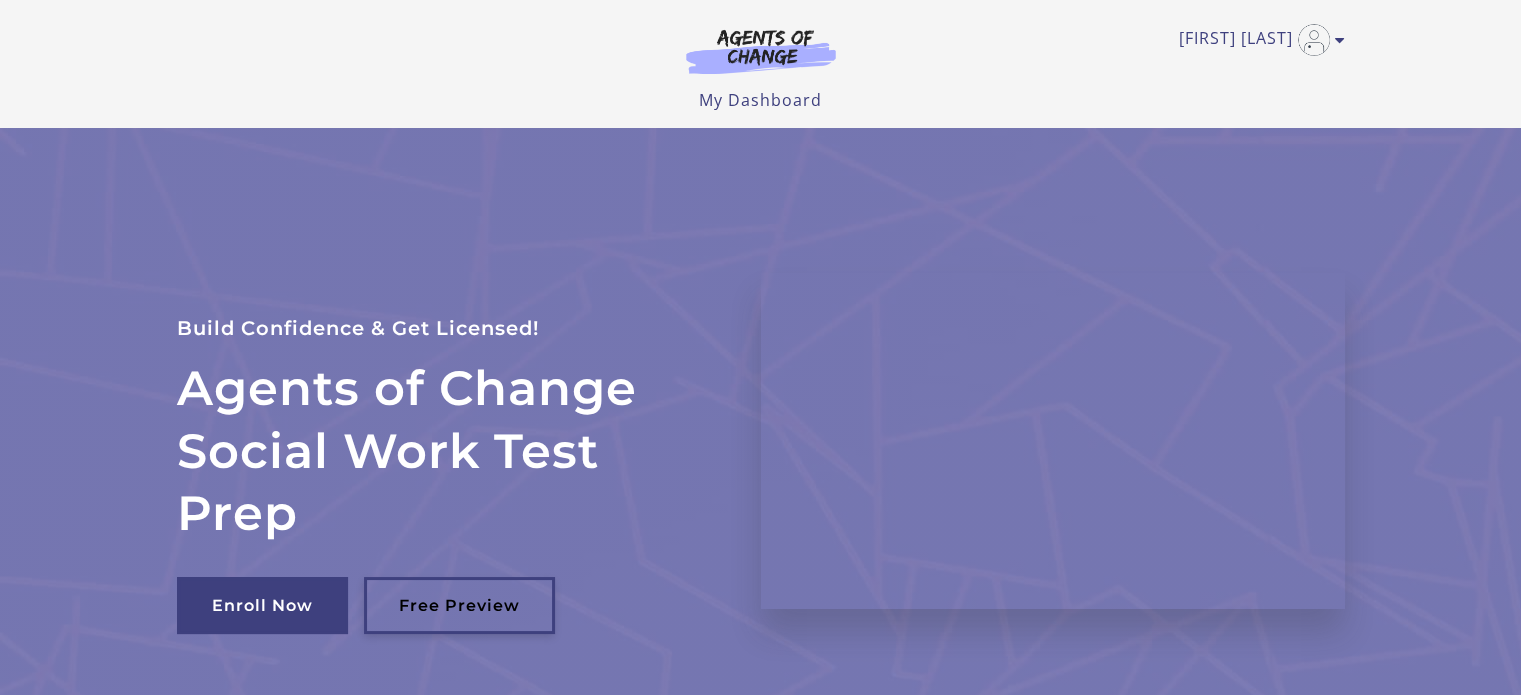 click on "Free Preview" at bounding box center [459, 605] 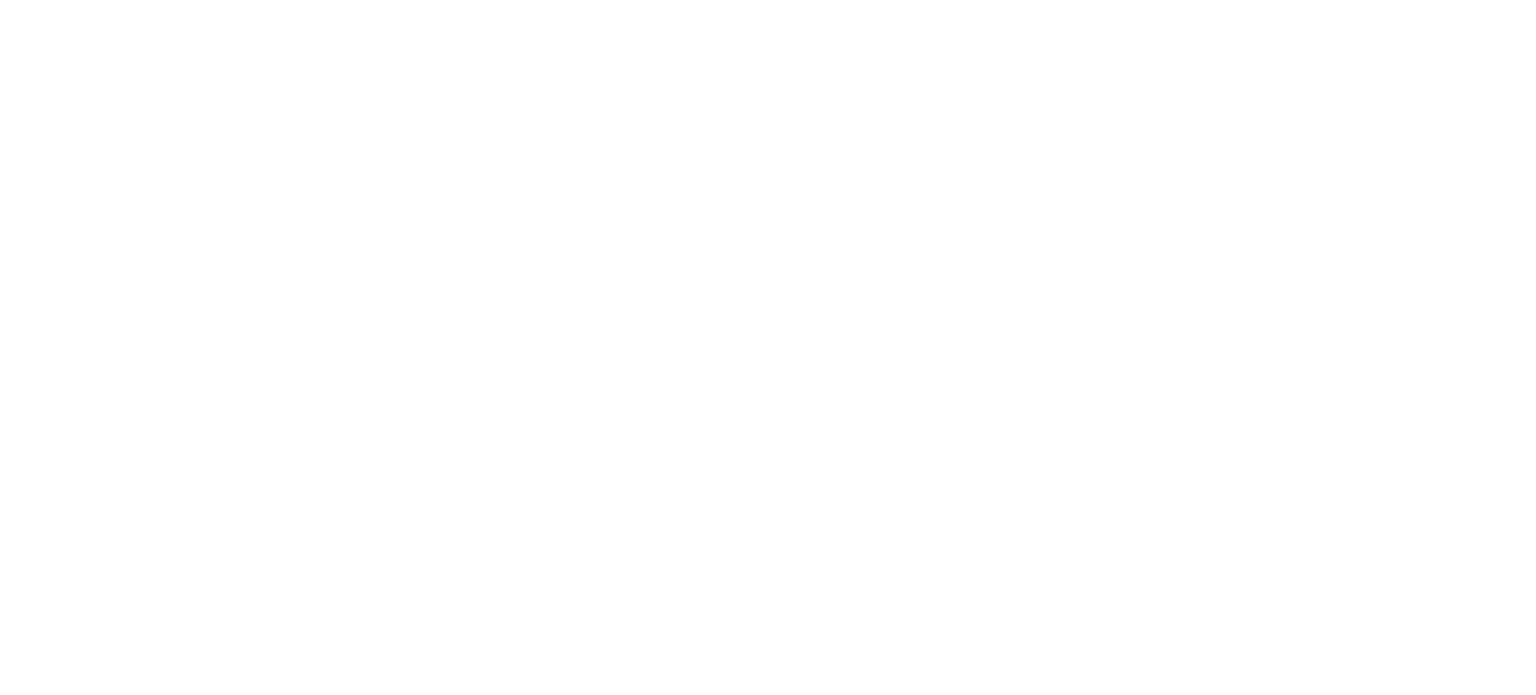 scroll, scrollTop: 0, scrollLeft: 0, axis: both 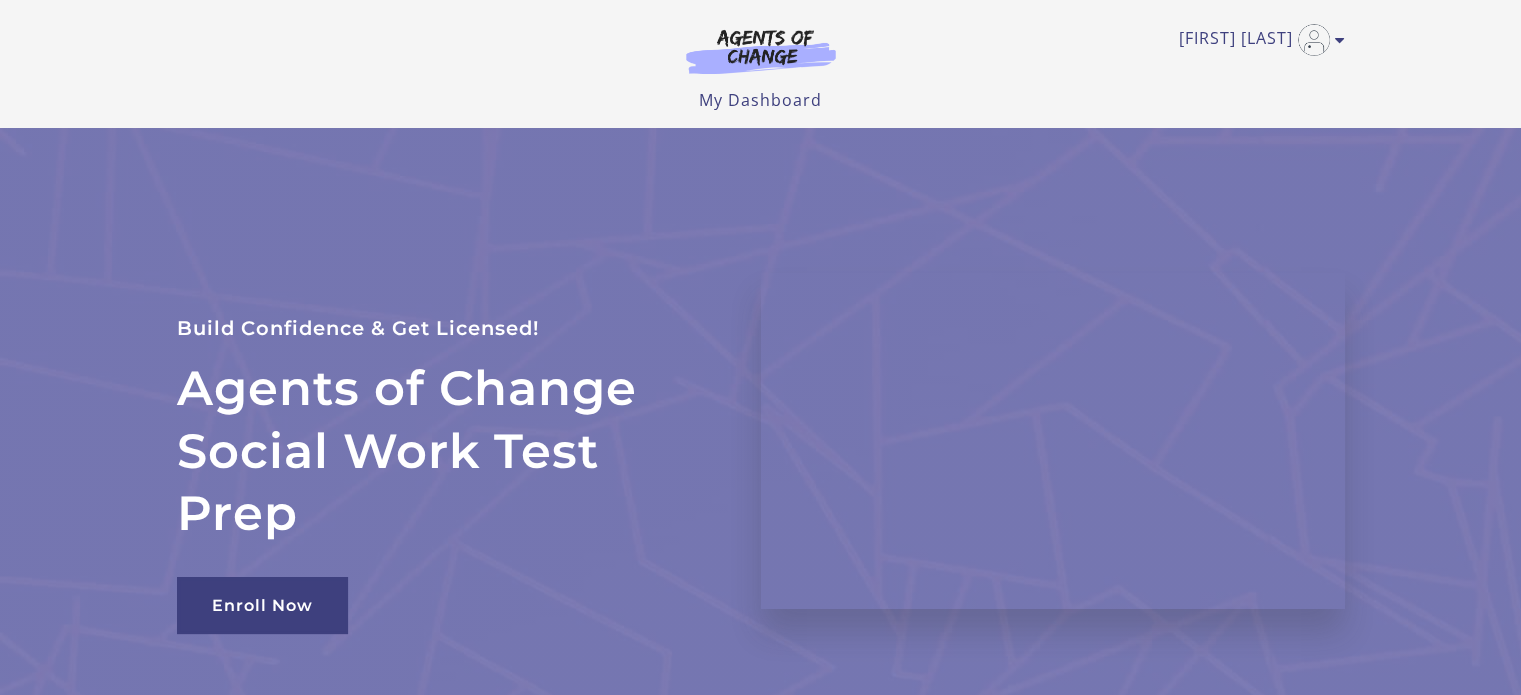 click on "Enroll Now" at bounding box center (445, 589) 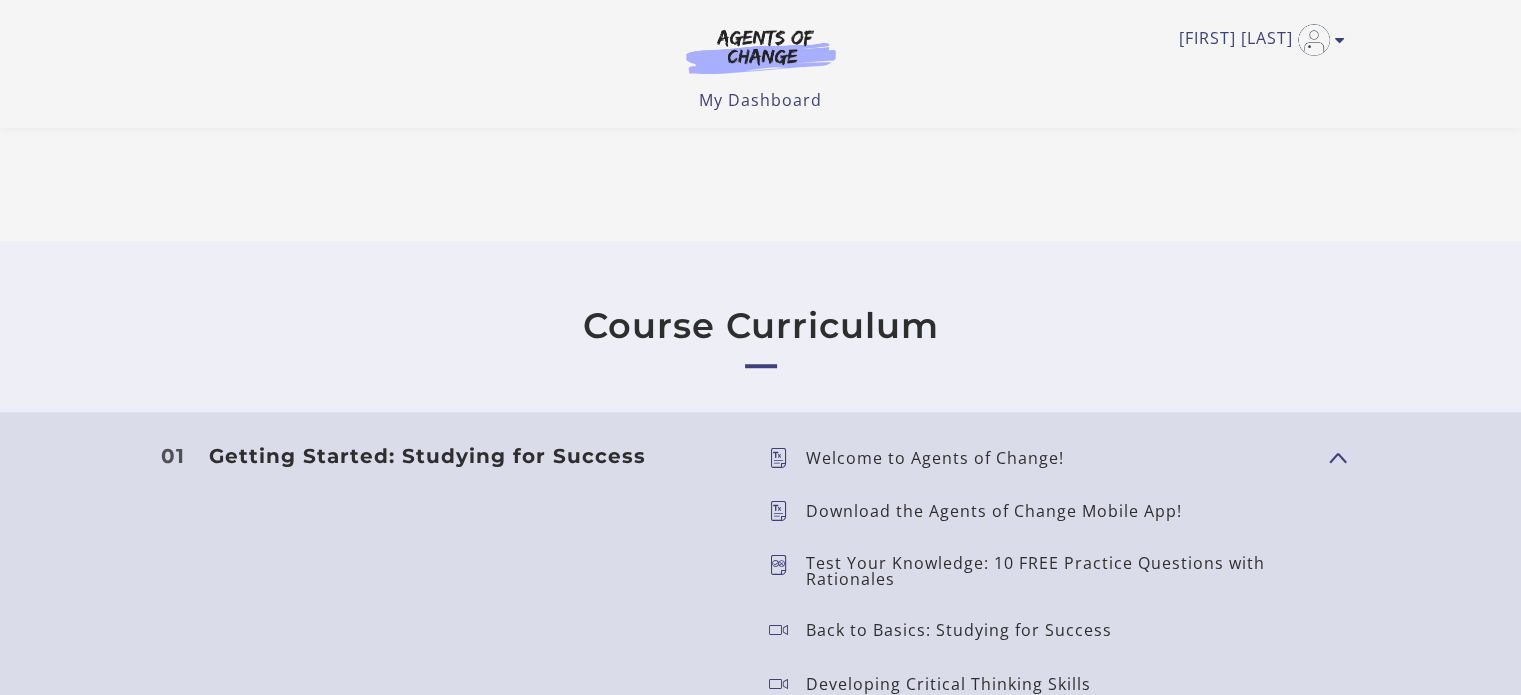 scroll, scrollTop: 1454, scrollLeft: 0, axis: vertical 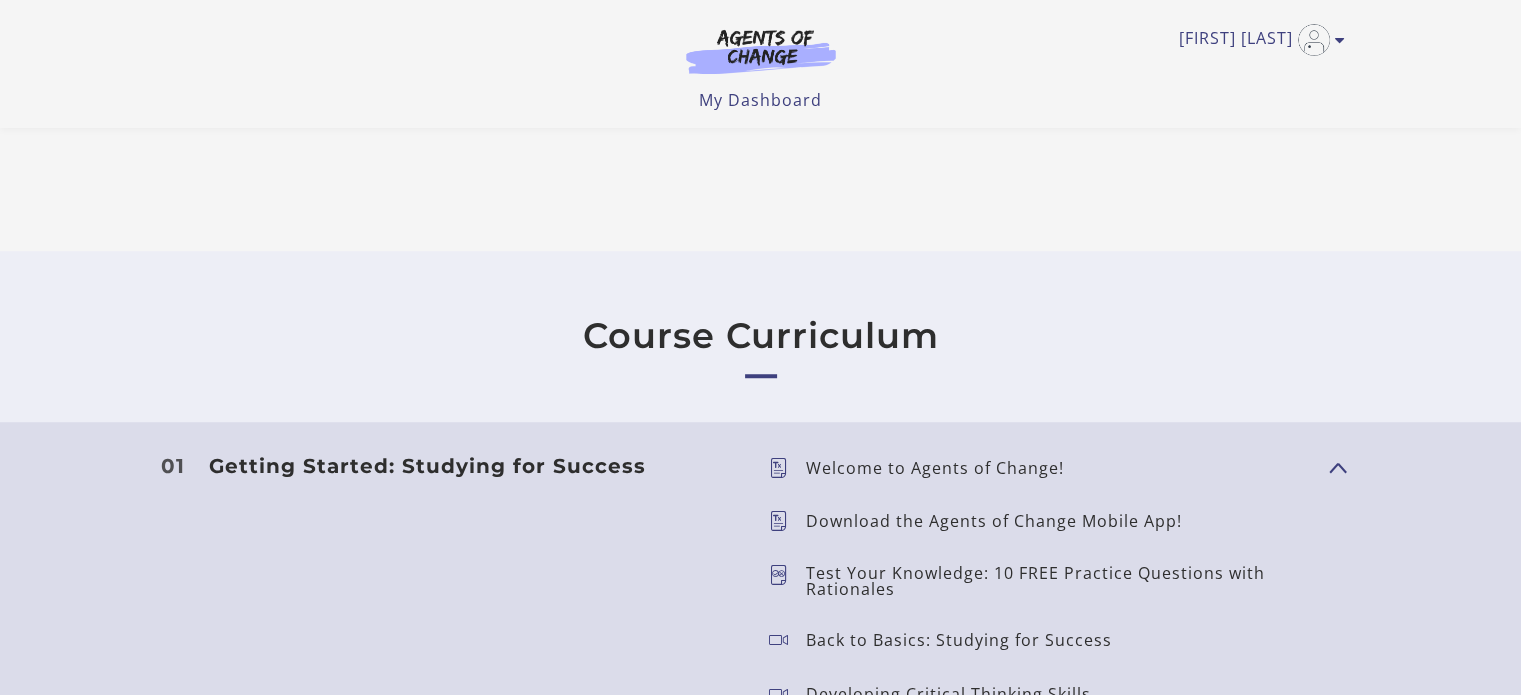 click on "Course Curriculum
01
Getting Started: Studying for Success
Show Content
Welcome to Agents of Change!
Download the Agents of Change Mobile App!" at bounding box center (760, 1334) 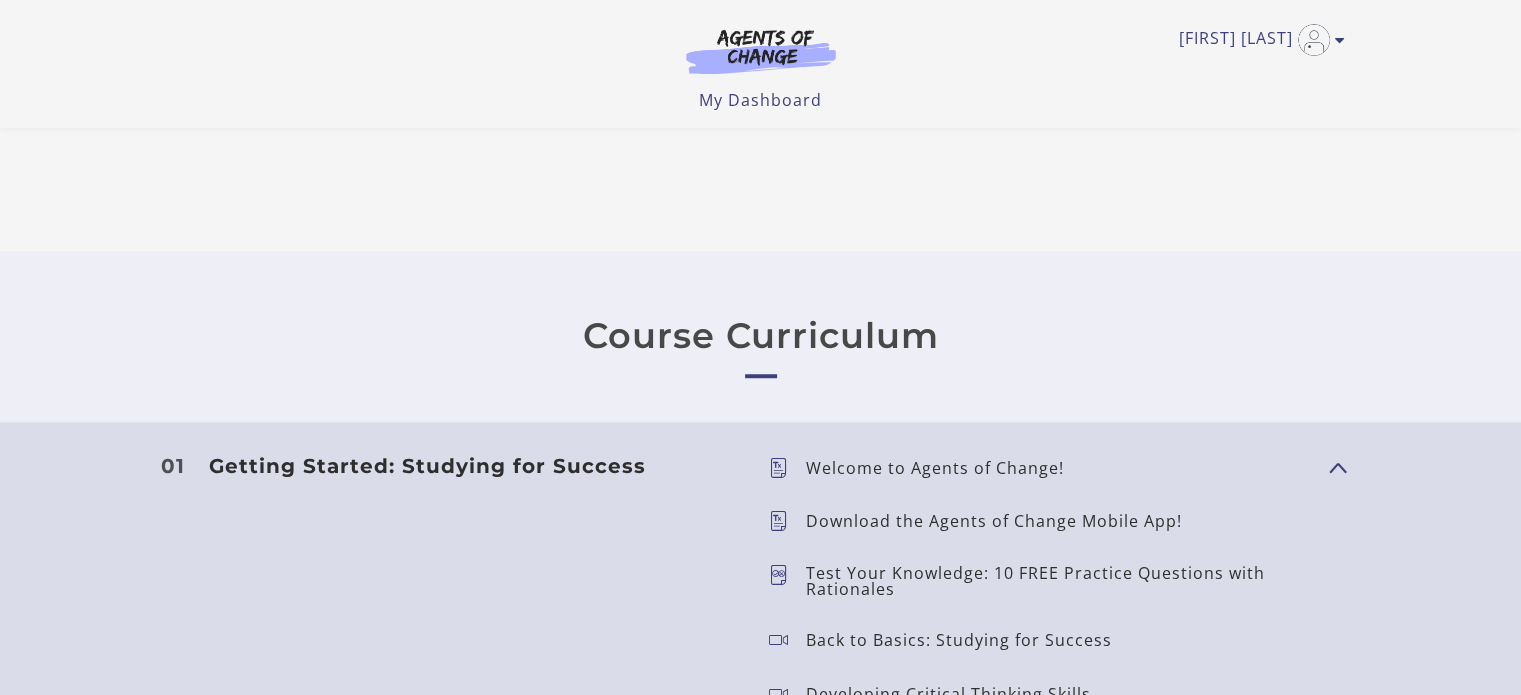 click on "Course Curriculum" at bounding box center [761, 336] 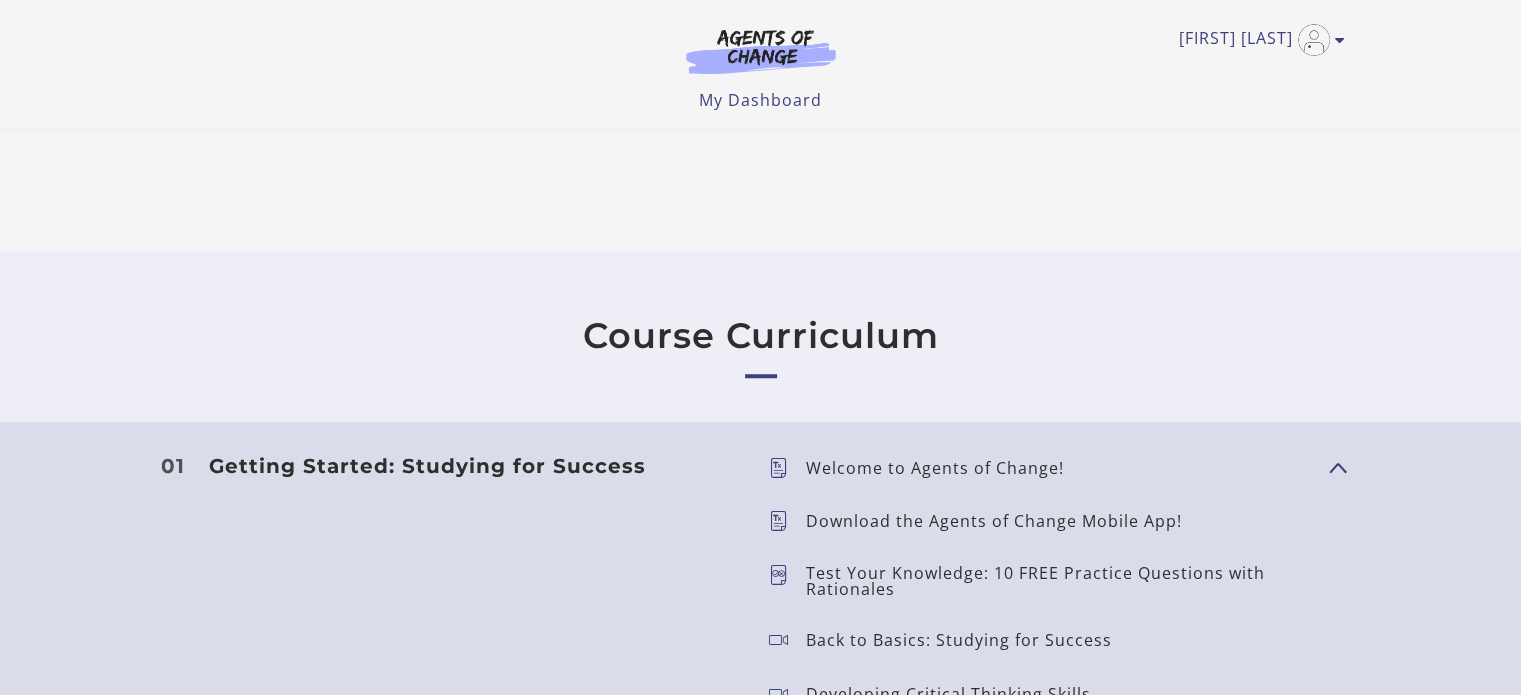 scroll, scrollTop: 0, scrollLeft: 0, axis: both 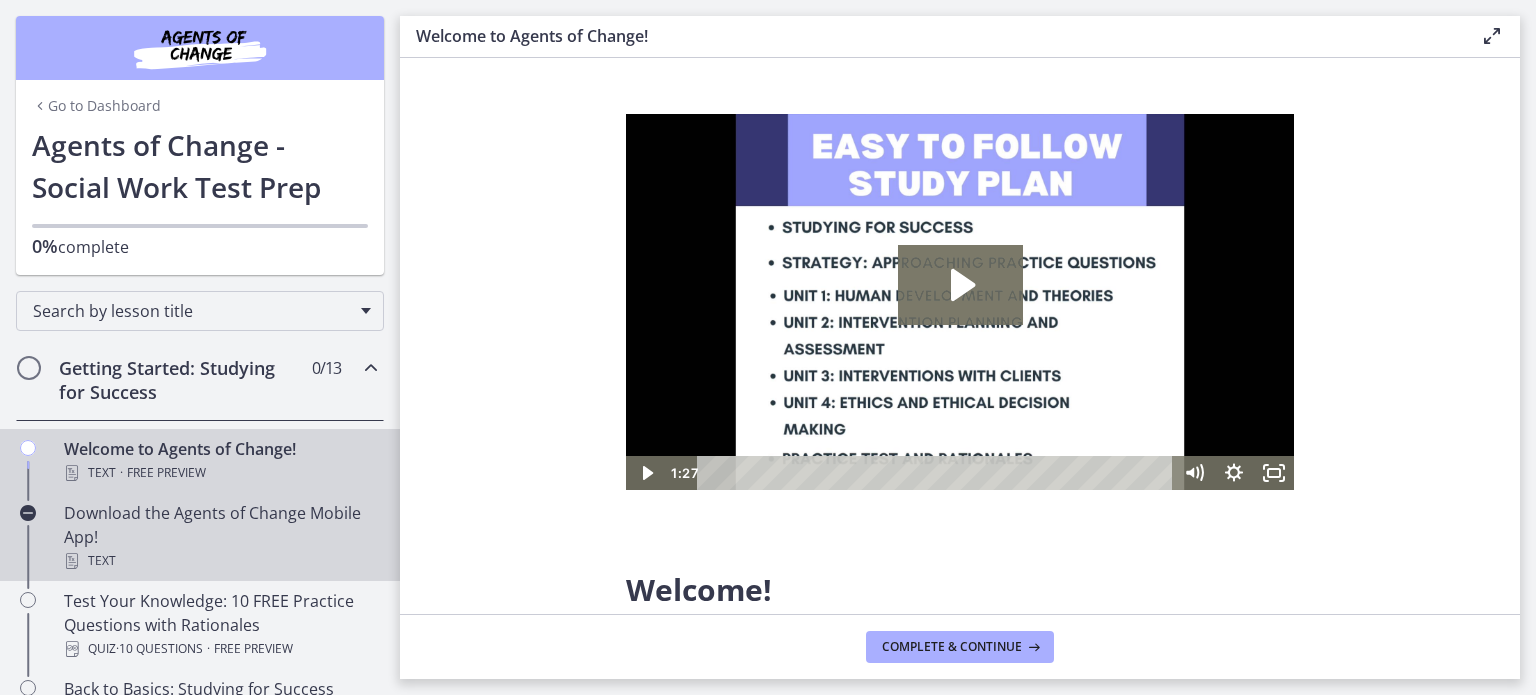 click on "Download the Agents of Change Mobile App!
Text" at bounding box center (220, 537) 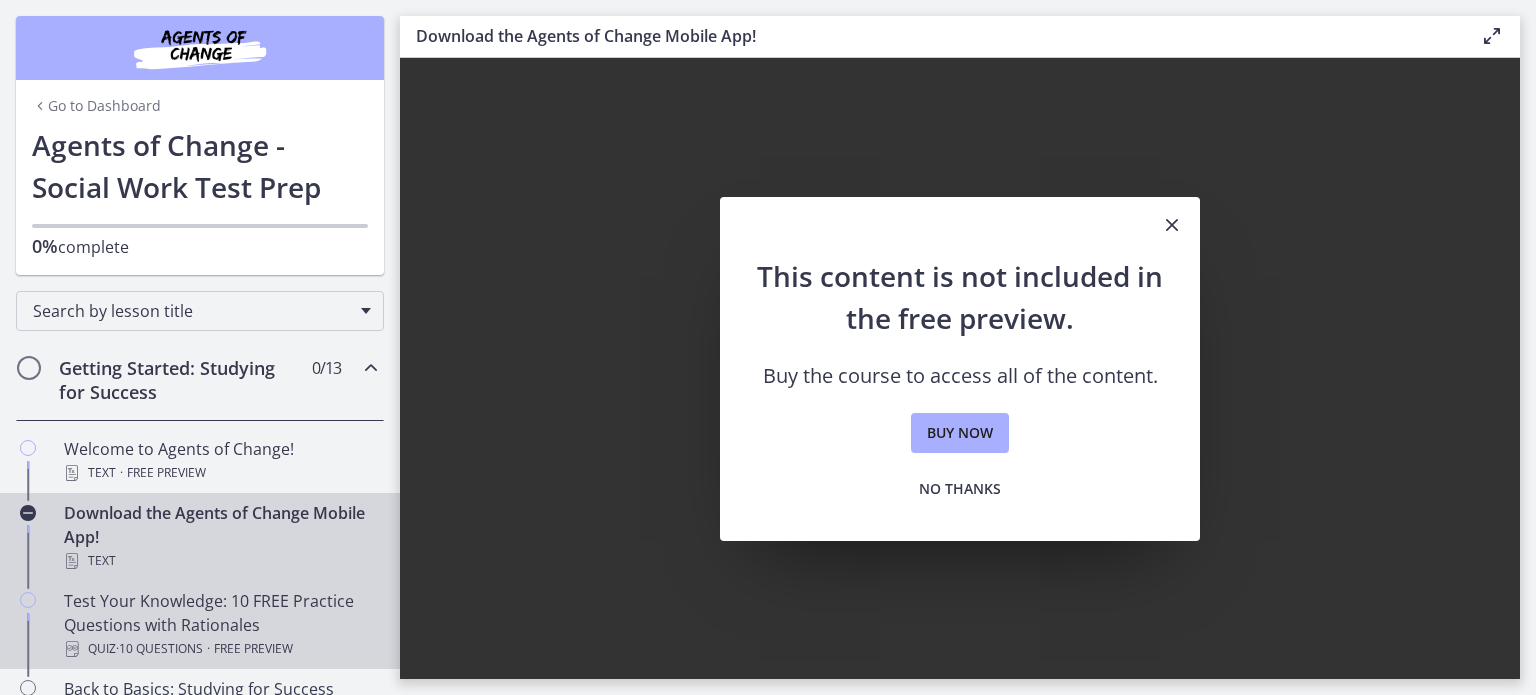 drag, startPoint x: 392, startPoint y: 255, endPoint x: 222, endPoint y: 605, distance: 389.10153 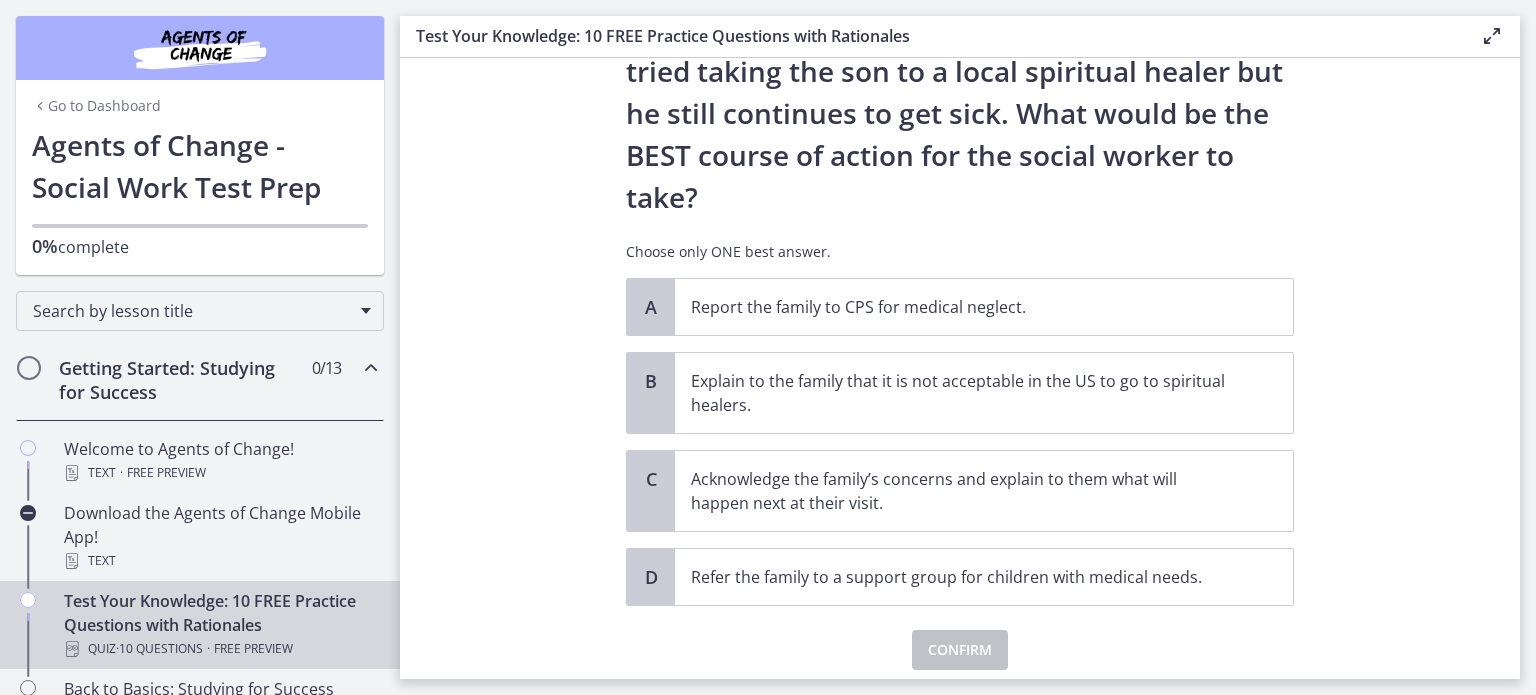 scroll, scrollTop: 369, scrollLeft: 0, axis: vertical 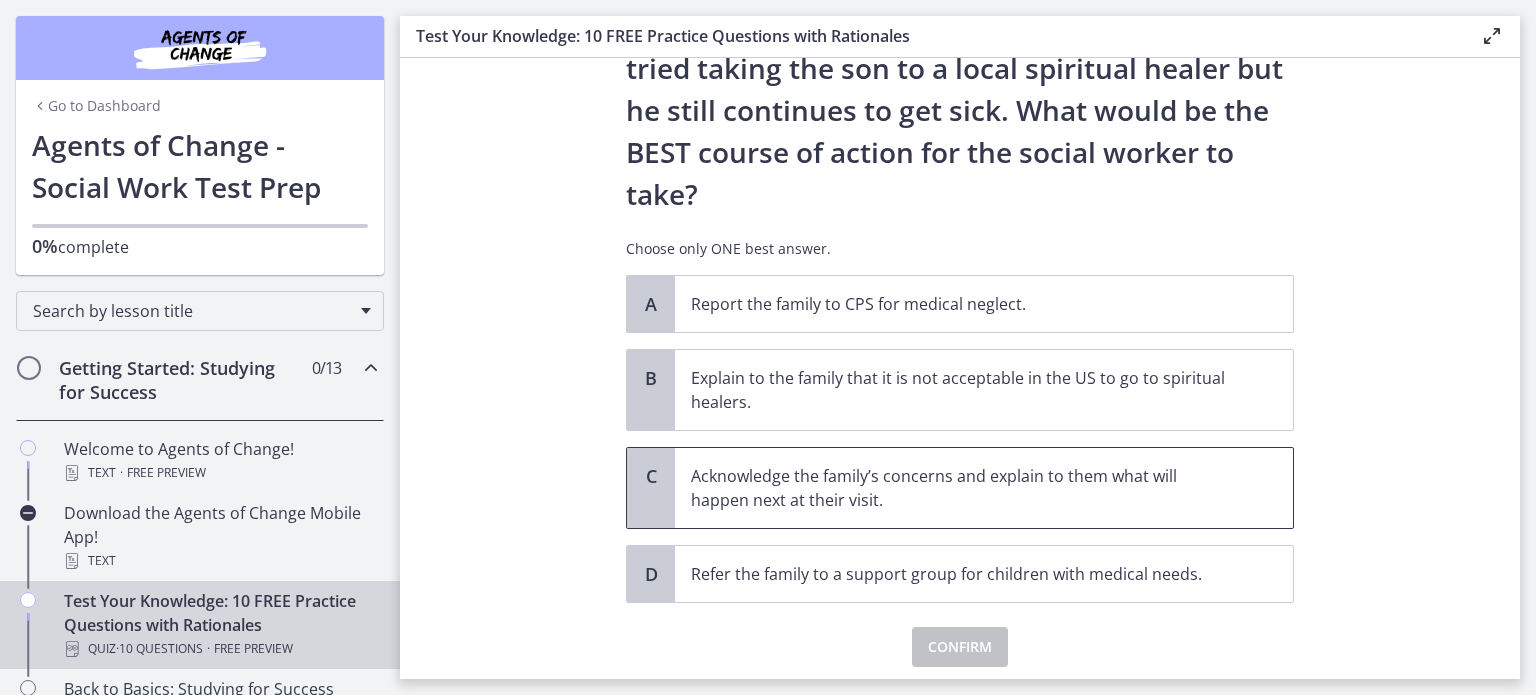click on "Acknowledge the family’s concerns and explain to them what will happen next at their visit." at bounding box center (964, 488) 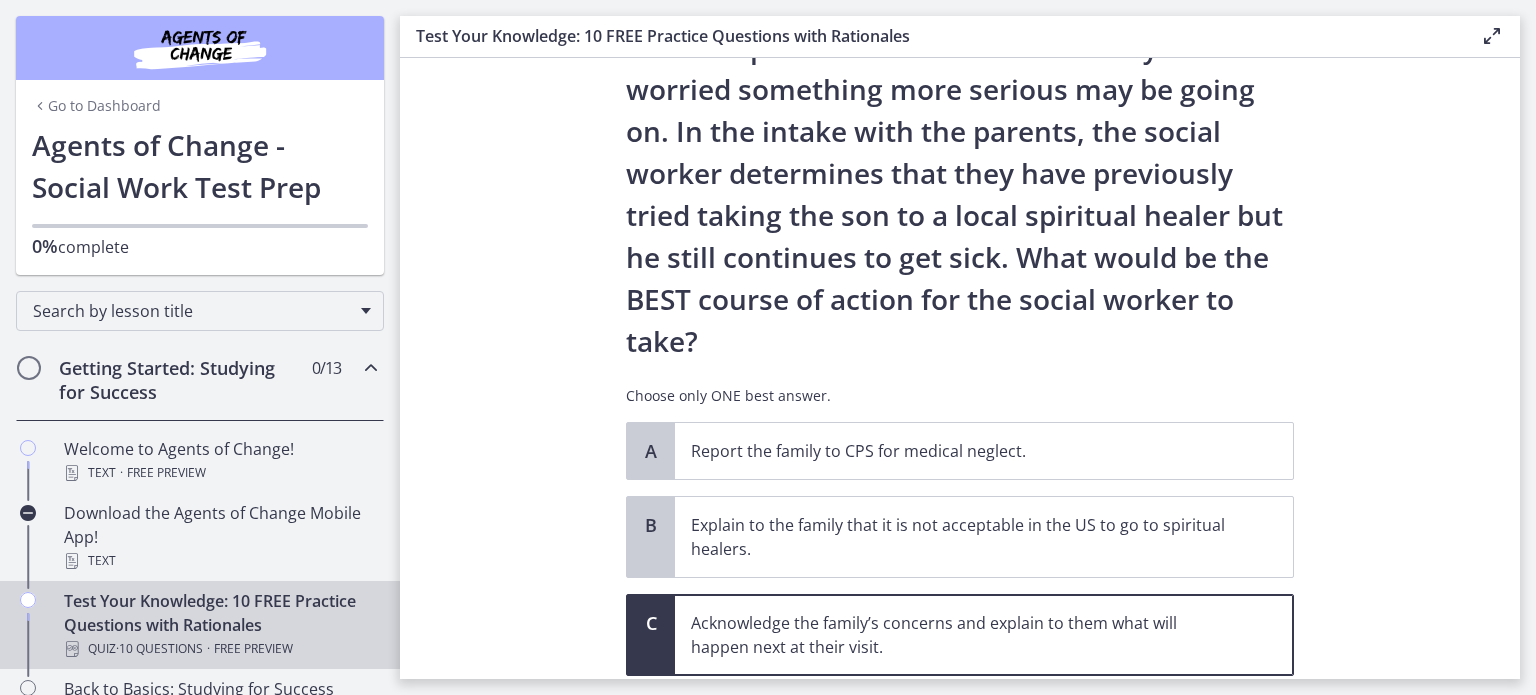scroll, scrollTop: 435, scrollLeft: 0, axis: vertical 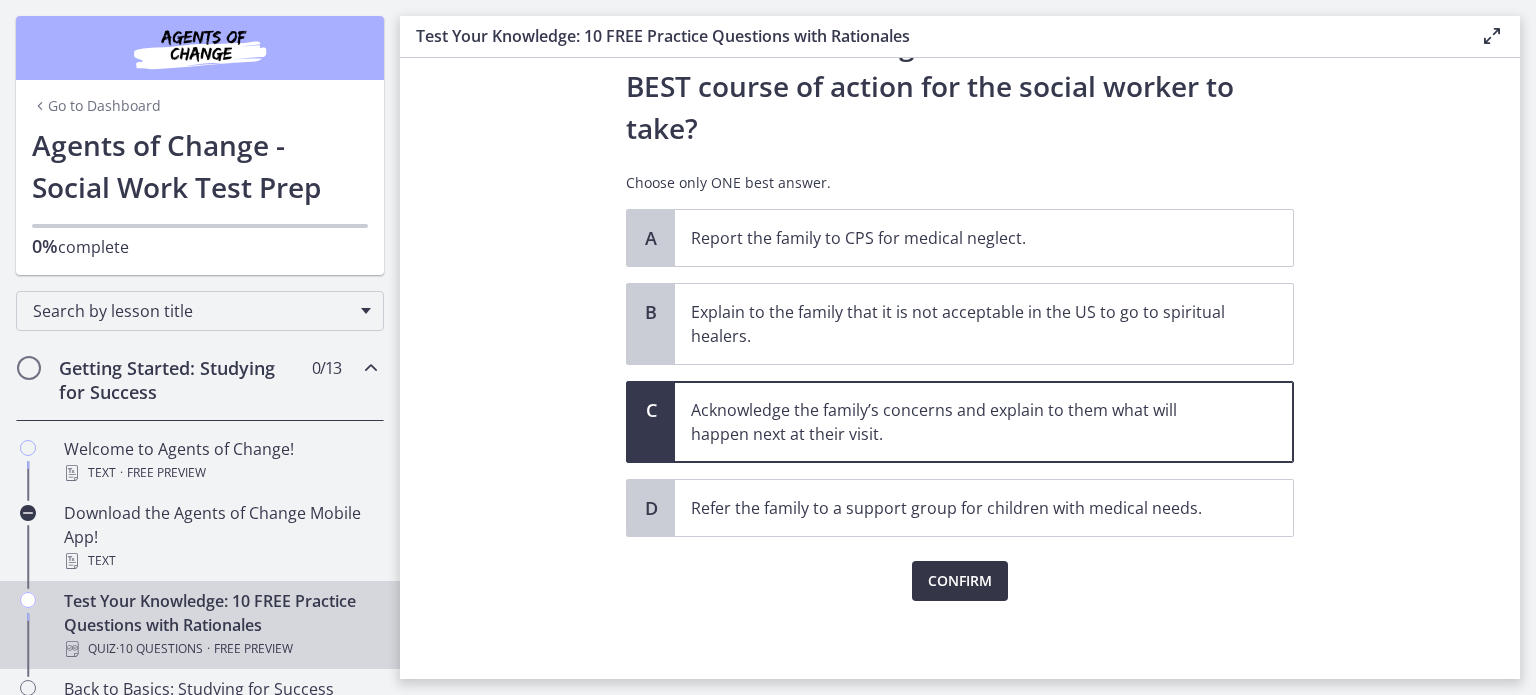 click on "Confirm" at bounding box center (960, 581) 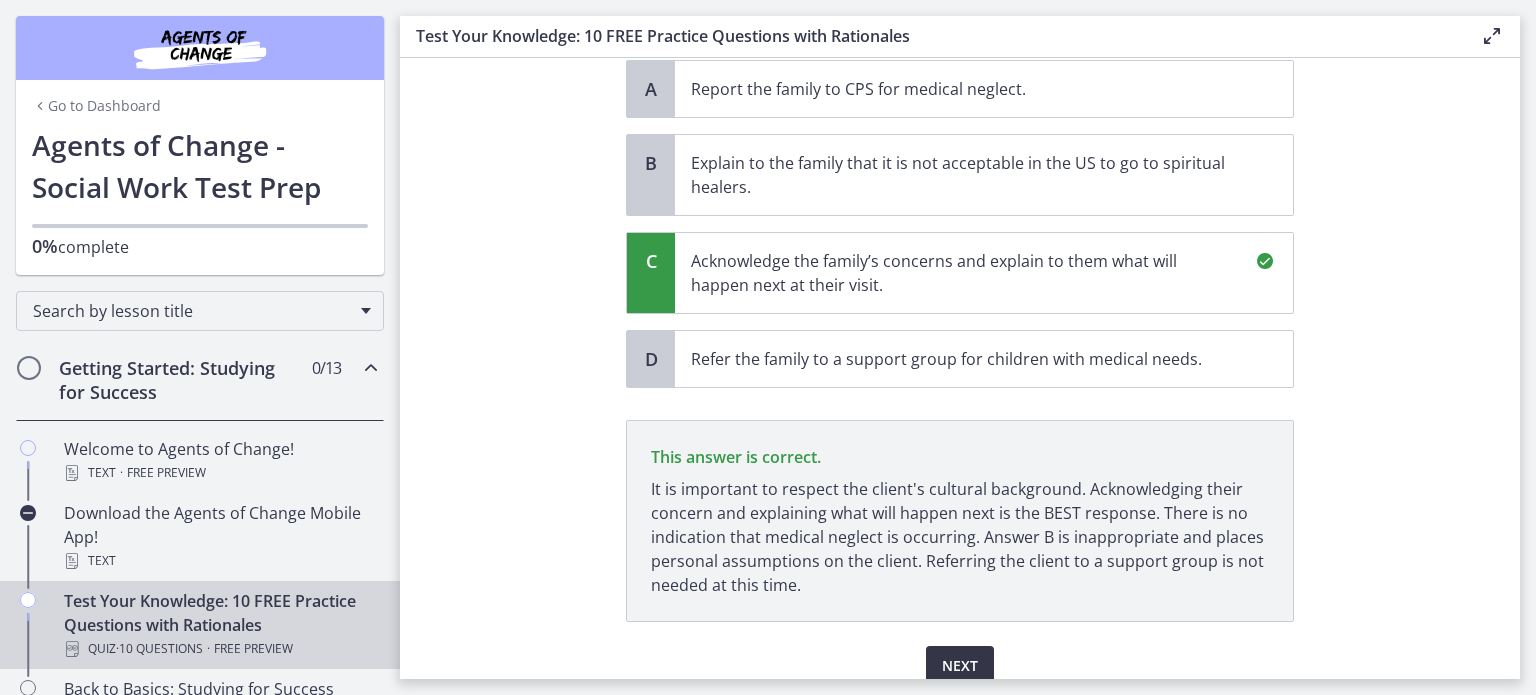 scroll, scrollTop: 668, scrollLeft: 0, axis: vertical 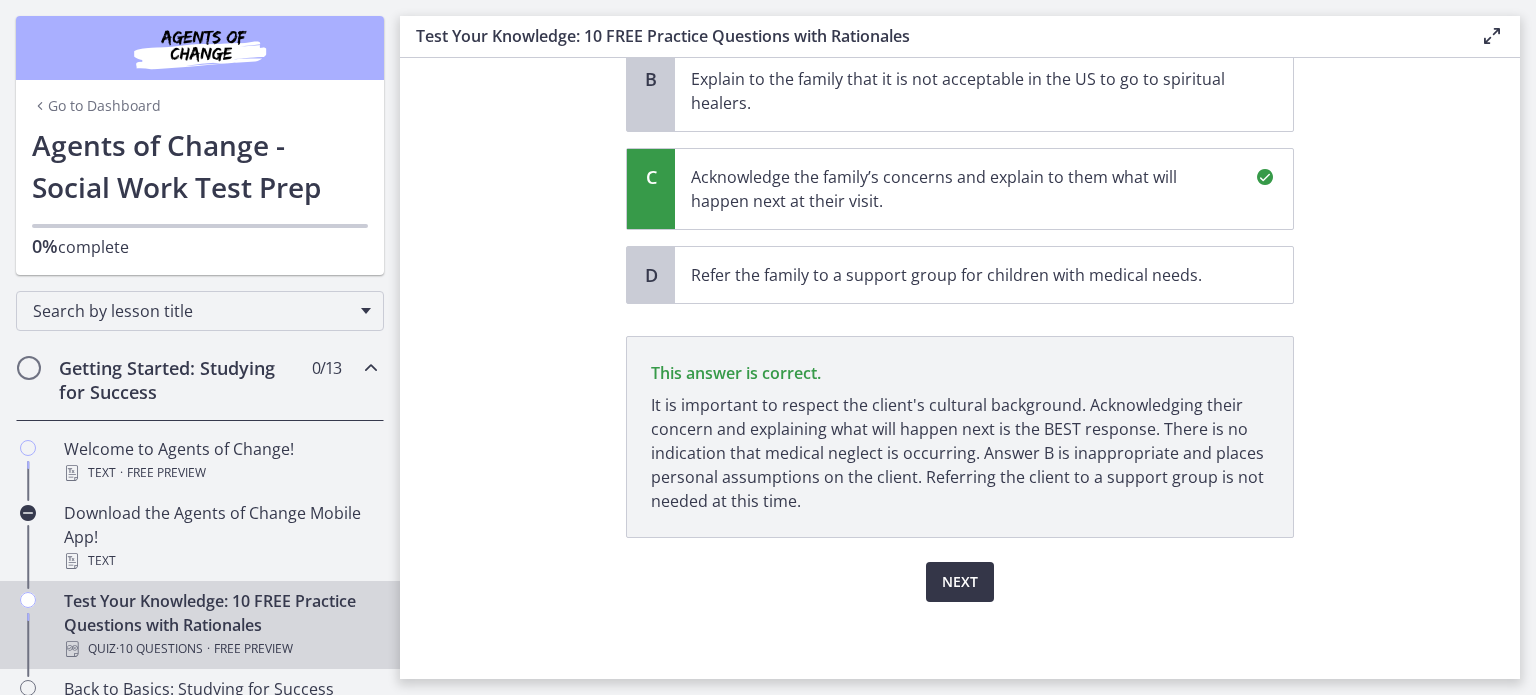 click on "Next" at bounding box center [960, 582] 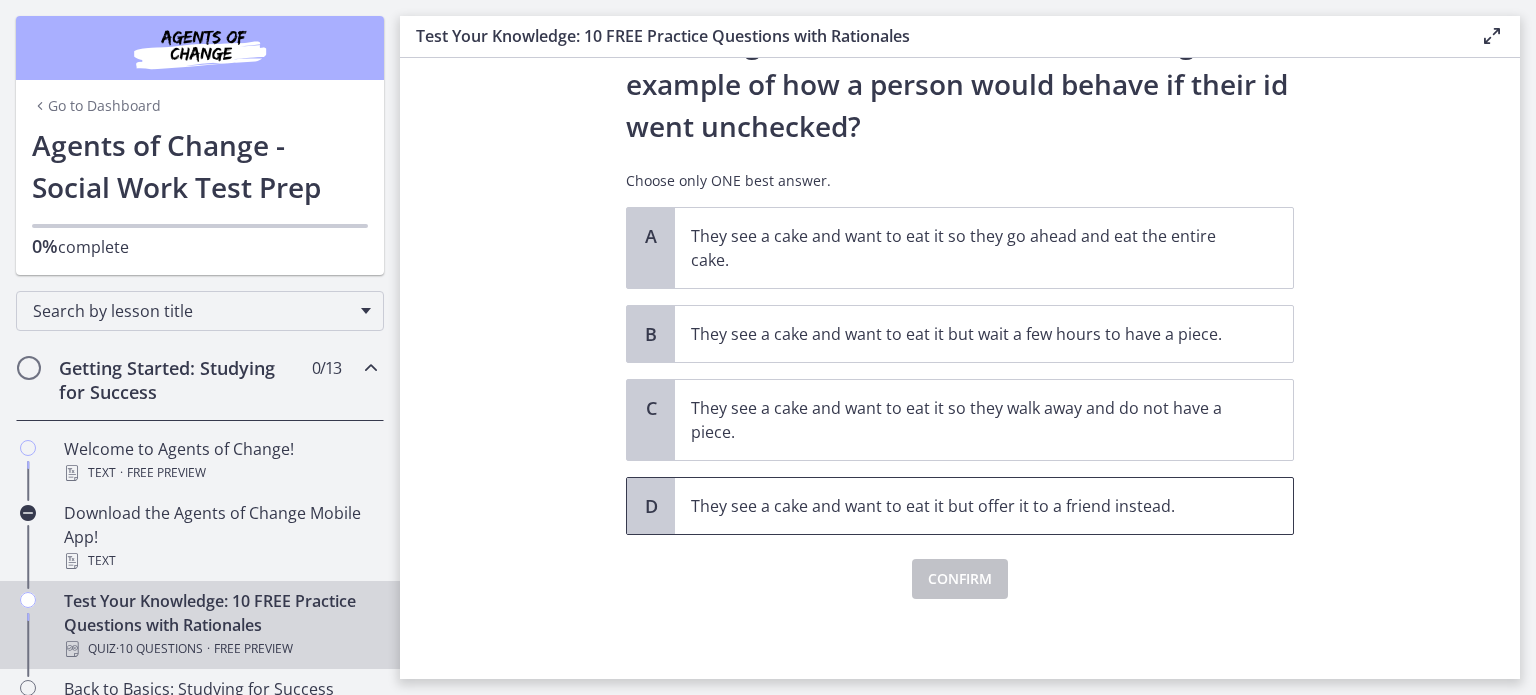 scroll, scrollTop: 0, scrollLeft: 0, axis: both 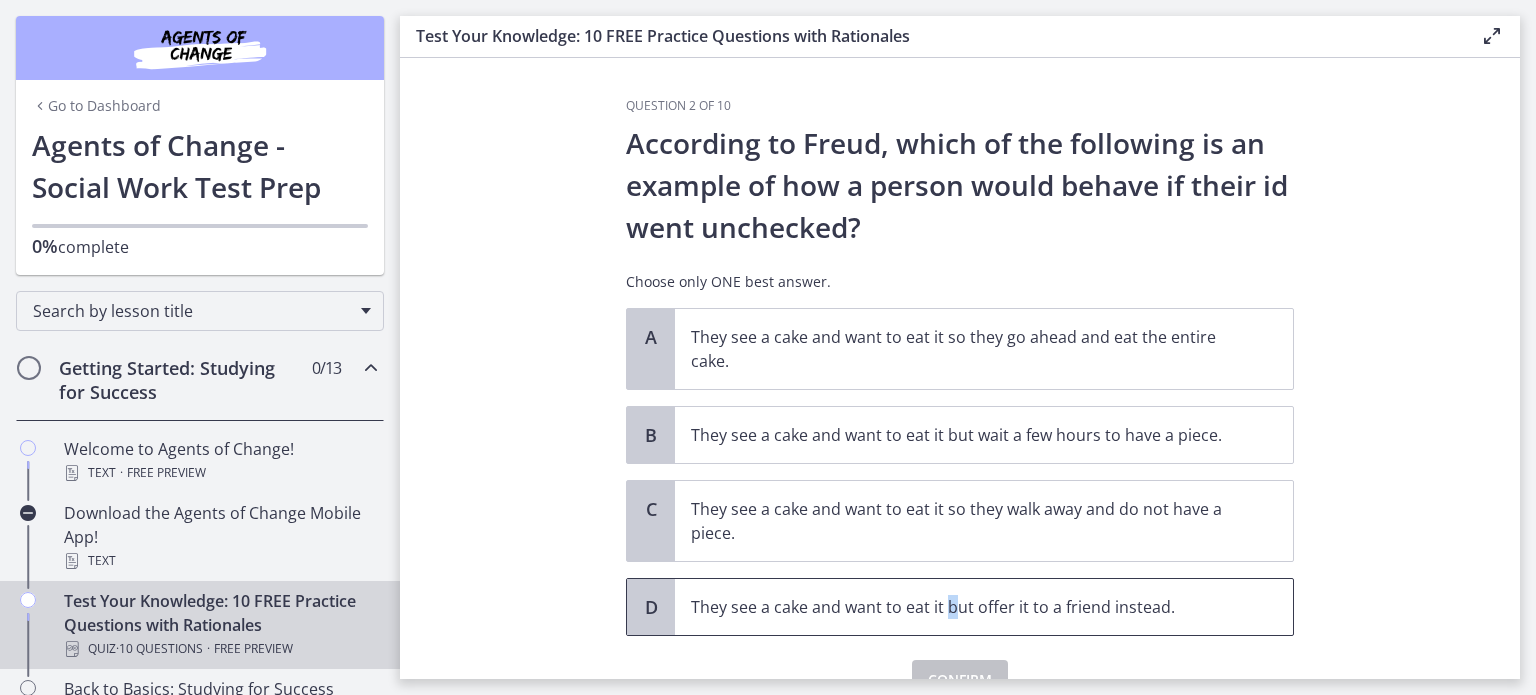 click on "They see a cake and want to eat it but offer it to a friend instead." at bounding box center (984, 607) 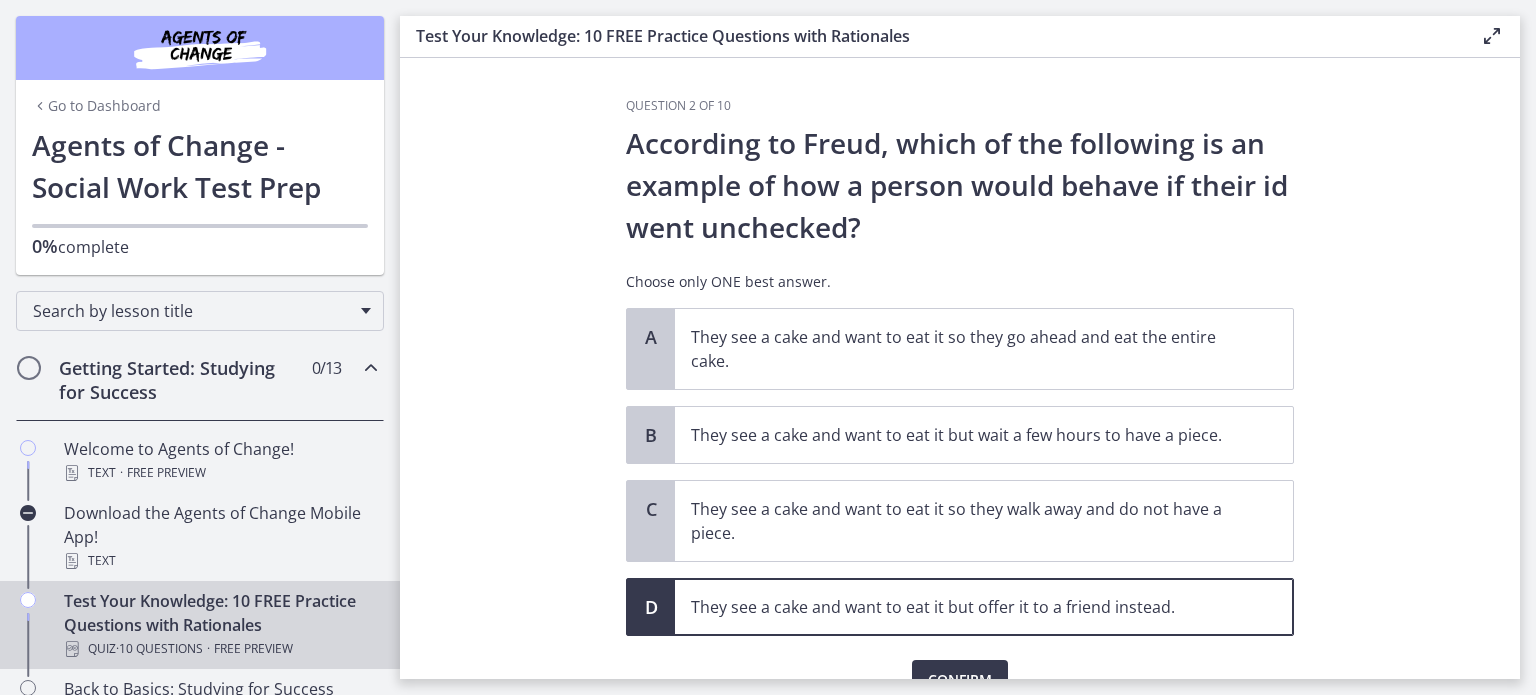 click on "Question   2   of   10
According to Freud, which of the following is an example of how a person would behave if their id went unchecked?
Choose only ONE best answer.
A
They see a cake and want to eat it so they go ahead and eat the entire cake.
B
They see a cake and want to eat it but wait a few hours to have a piece.
C
They see a cake and want to eat it so they walk away and do not have a piece.
D
They see a cake and want to eat it but offer it to a friend instead.
Confirm" at bounding box center (960, 368) 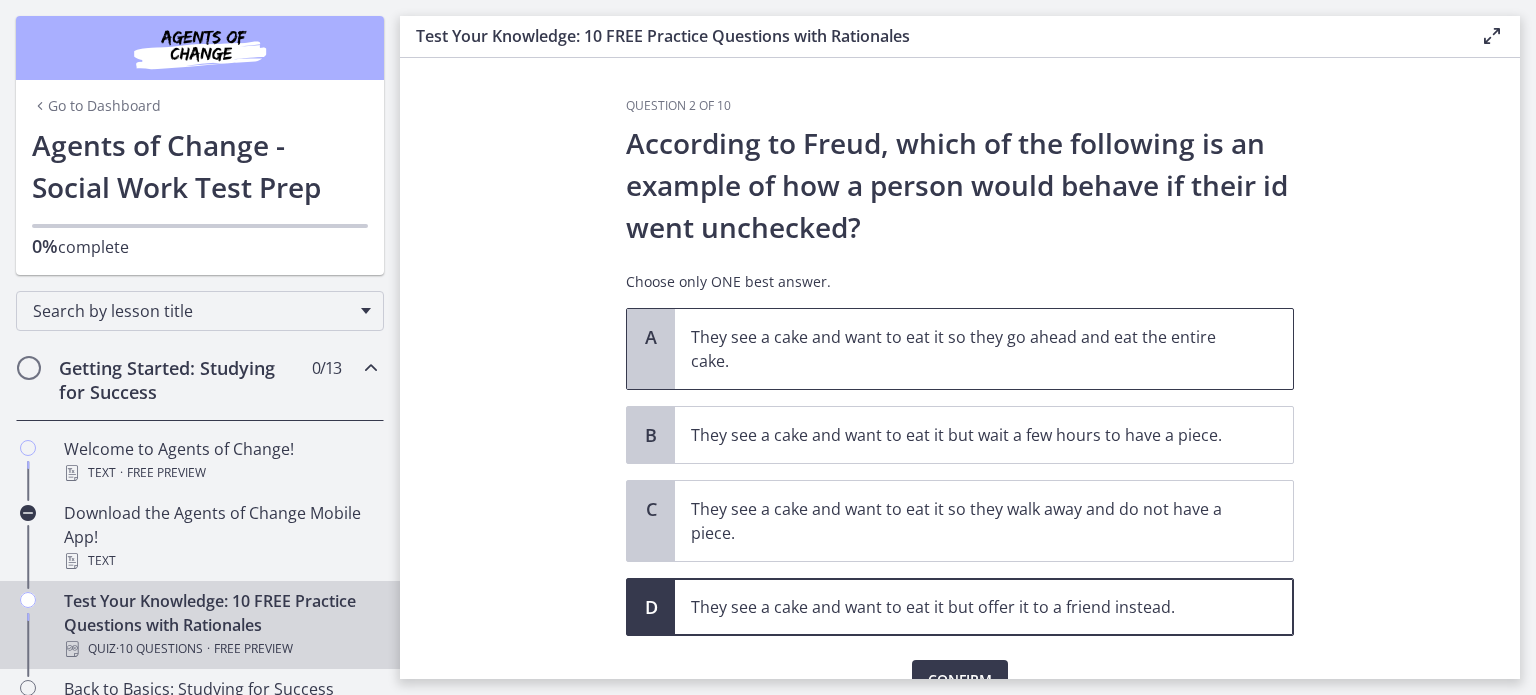 click on "They see a cake and want to eat it so they go ahead and eat the entire cake." at bounding box center [984, 349] 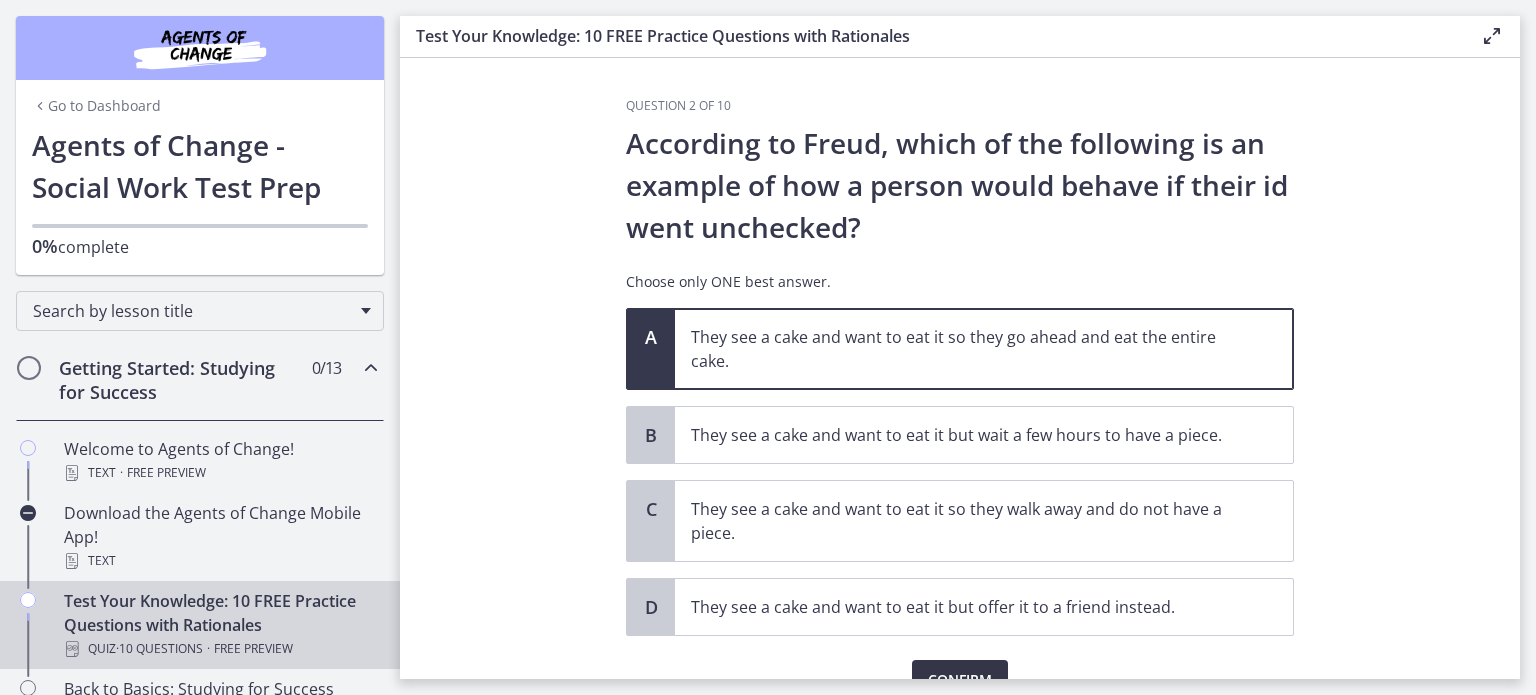 click on "Confirm" at bounding box center (960, 680) 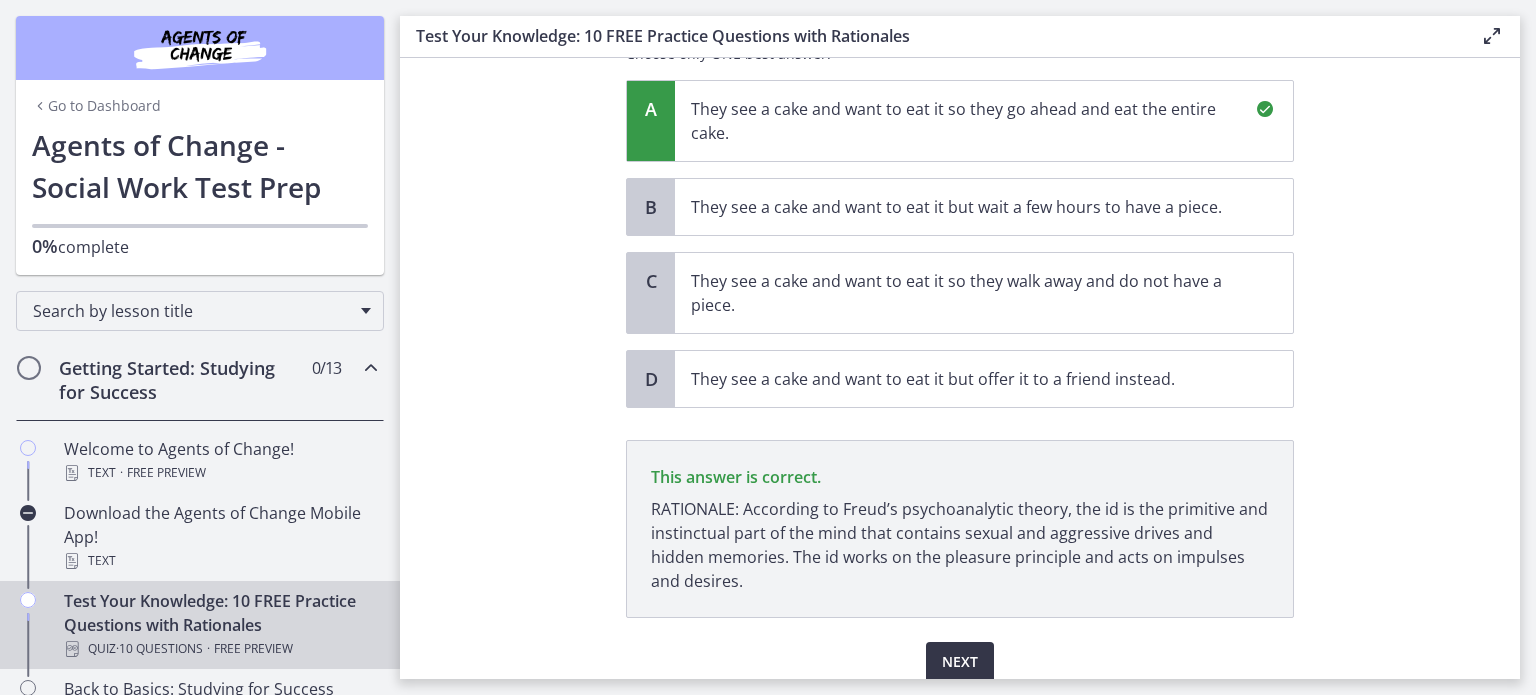 scroll, scrollTop: 308, scrollLeft: 0, axis: vertical 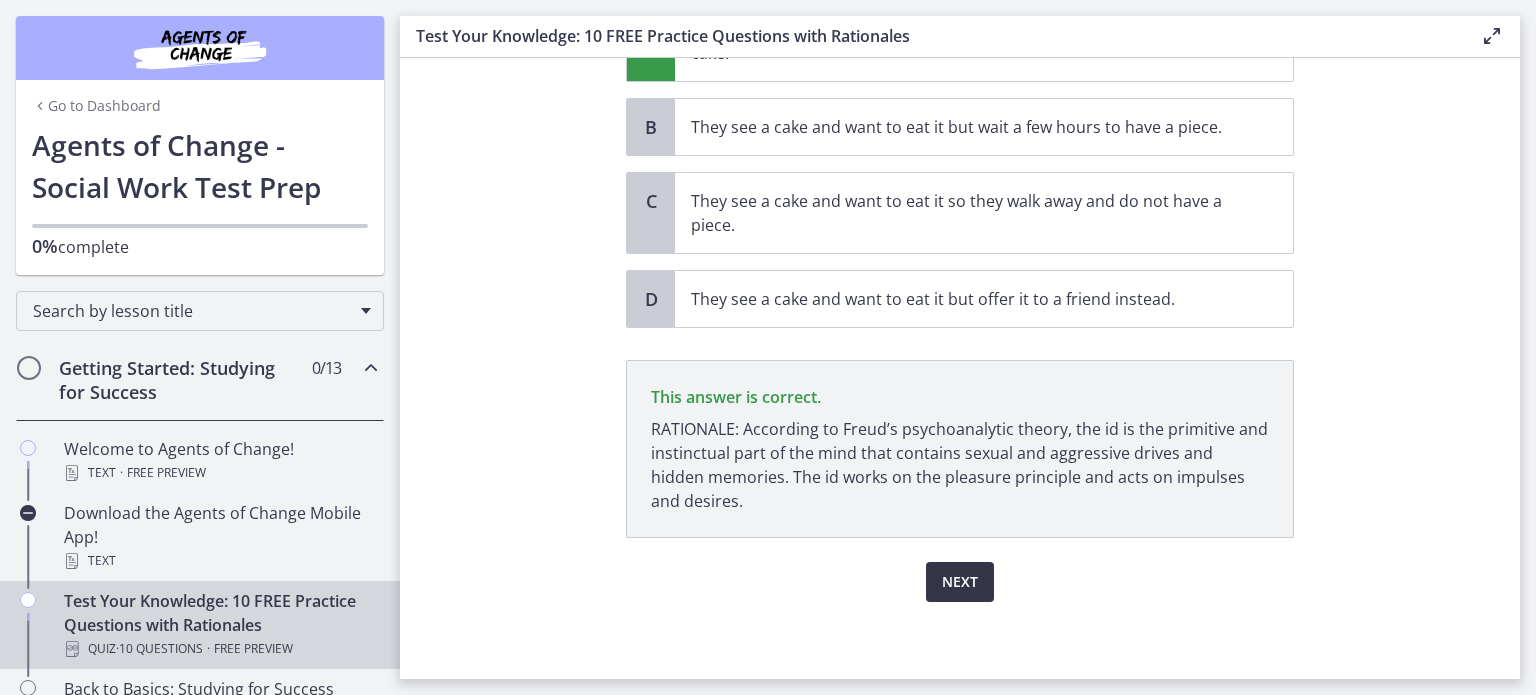 click on "Next" at bounding box center (960, 582) 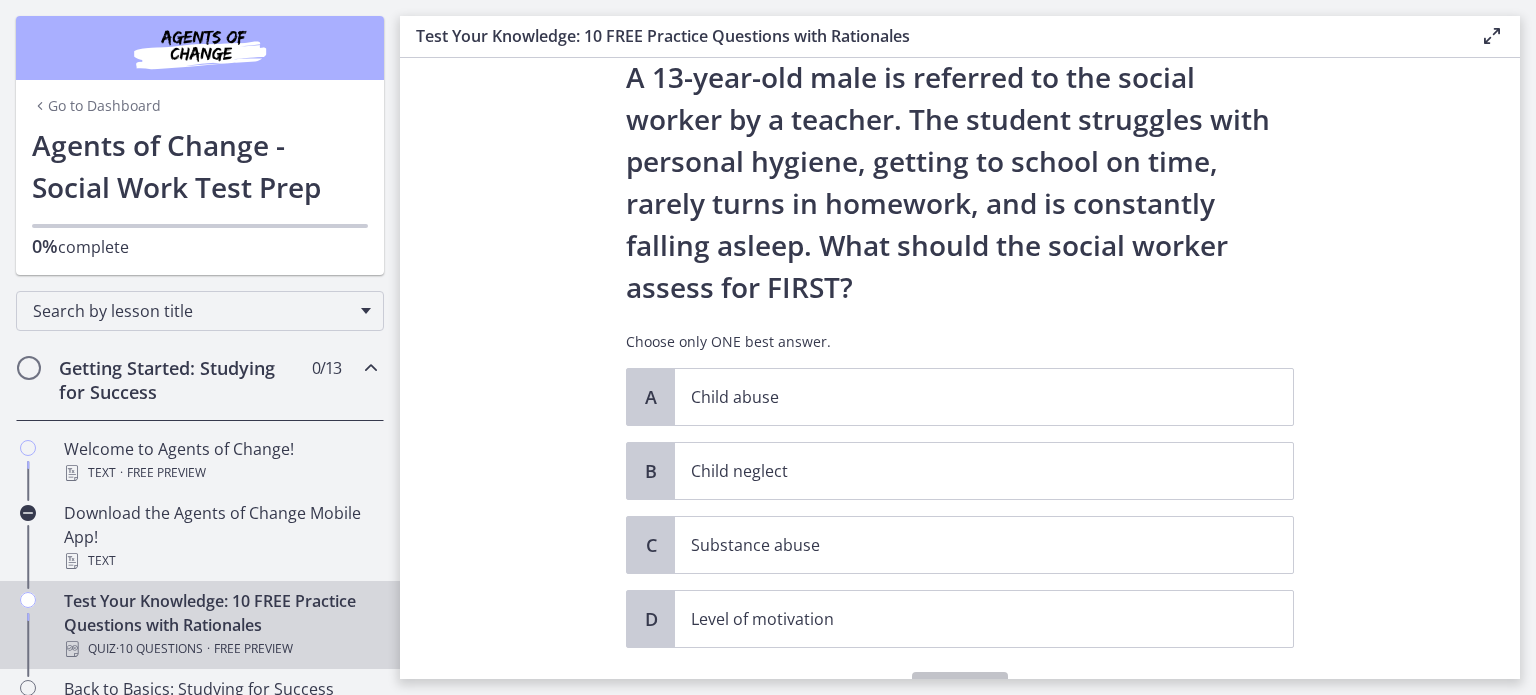 scroll, scrollTop: 64, scrollLeft: 0, axis: vertical 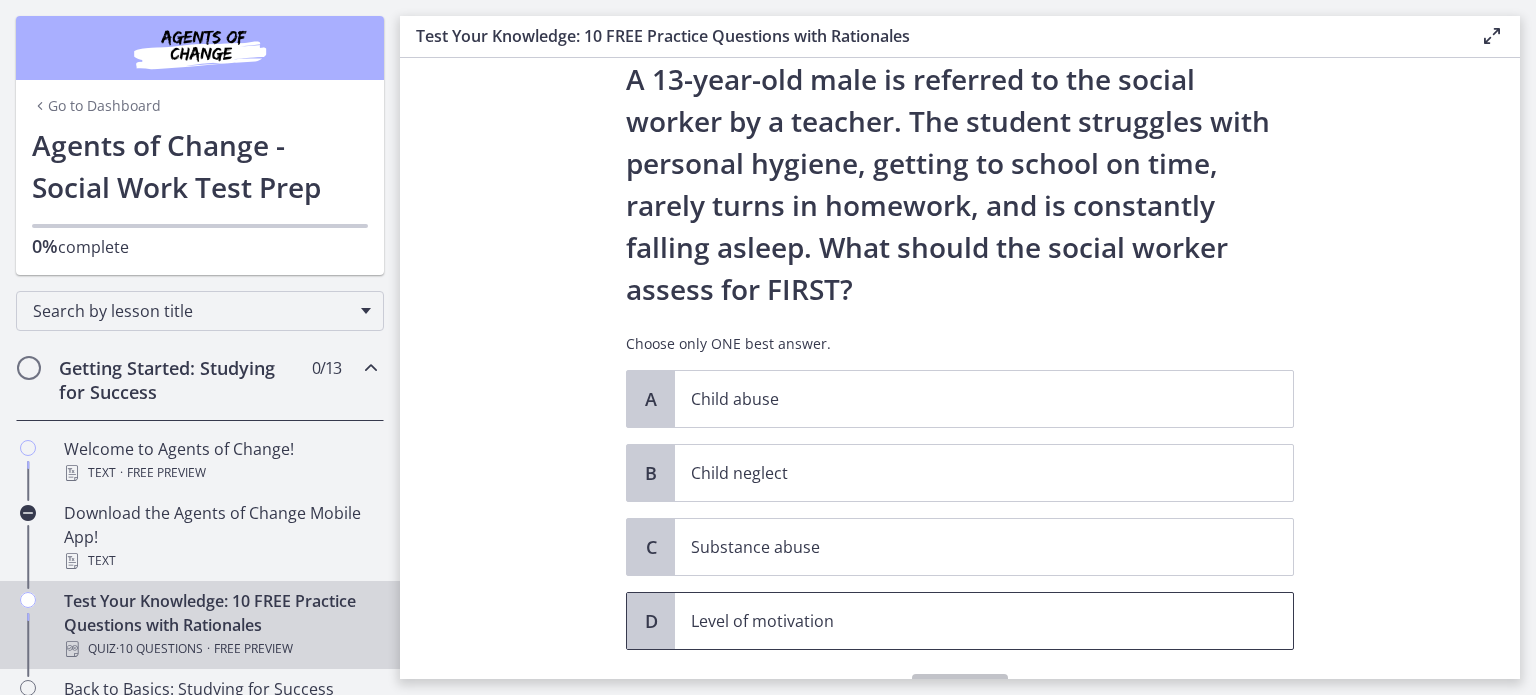 click on "Level of motivation" at bounding box center (984, 621) 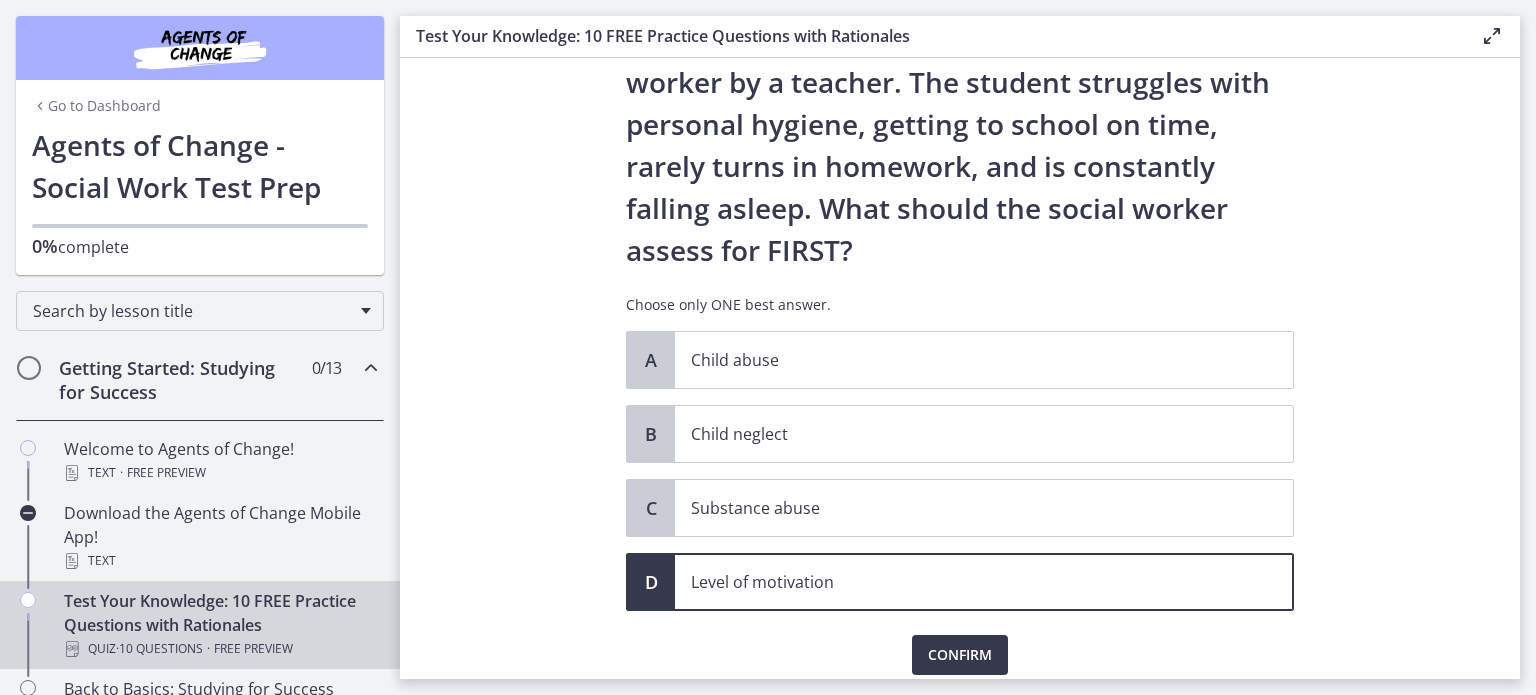 scroll, scrollTop: 102, scrollLeft: 0, axis: vertical 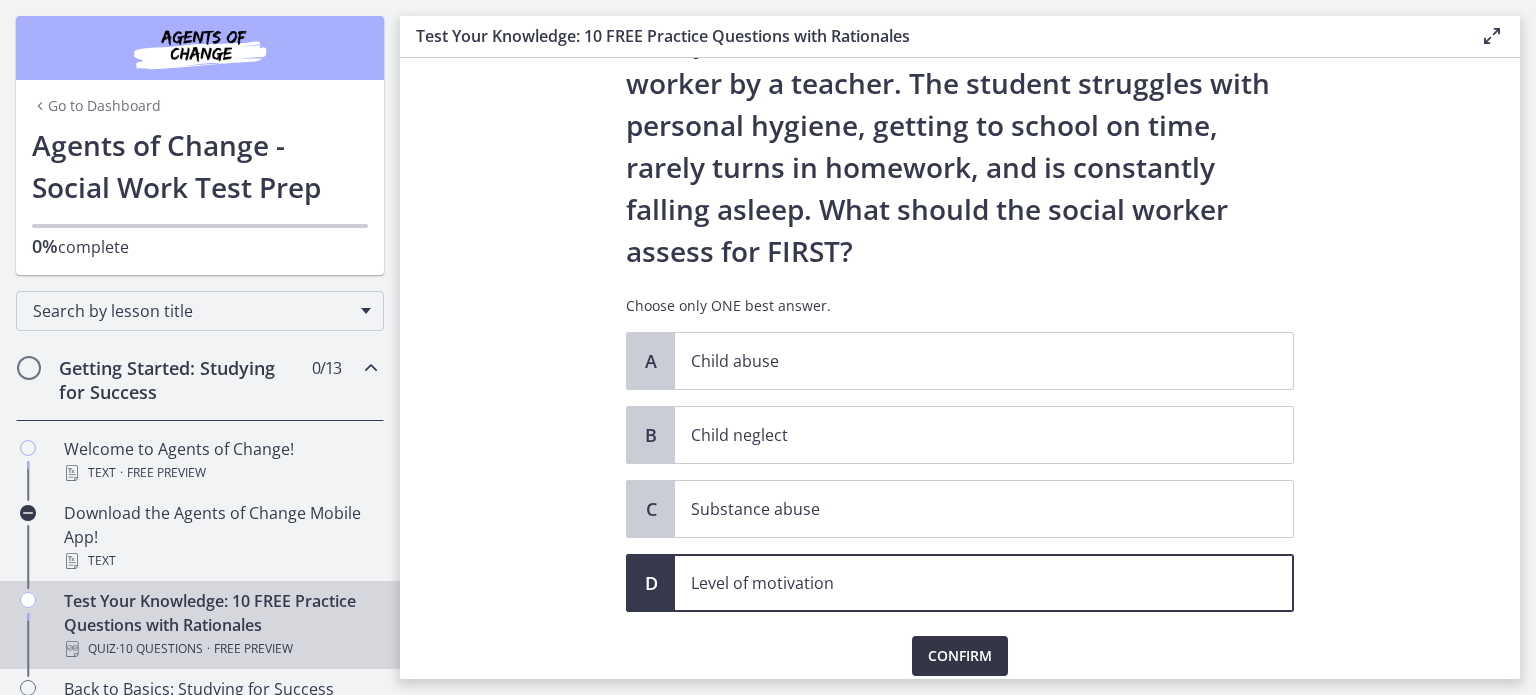 click on "Confirm" at bounding box center (960, 656) 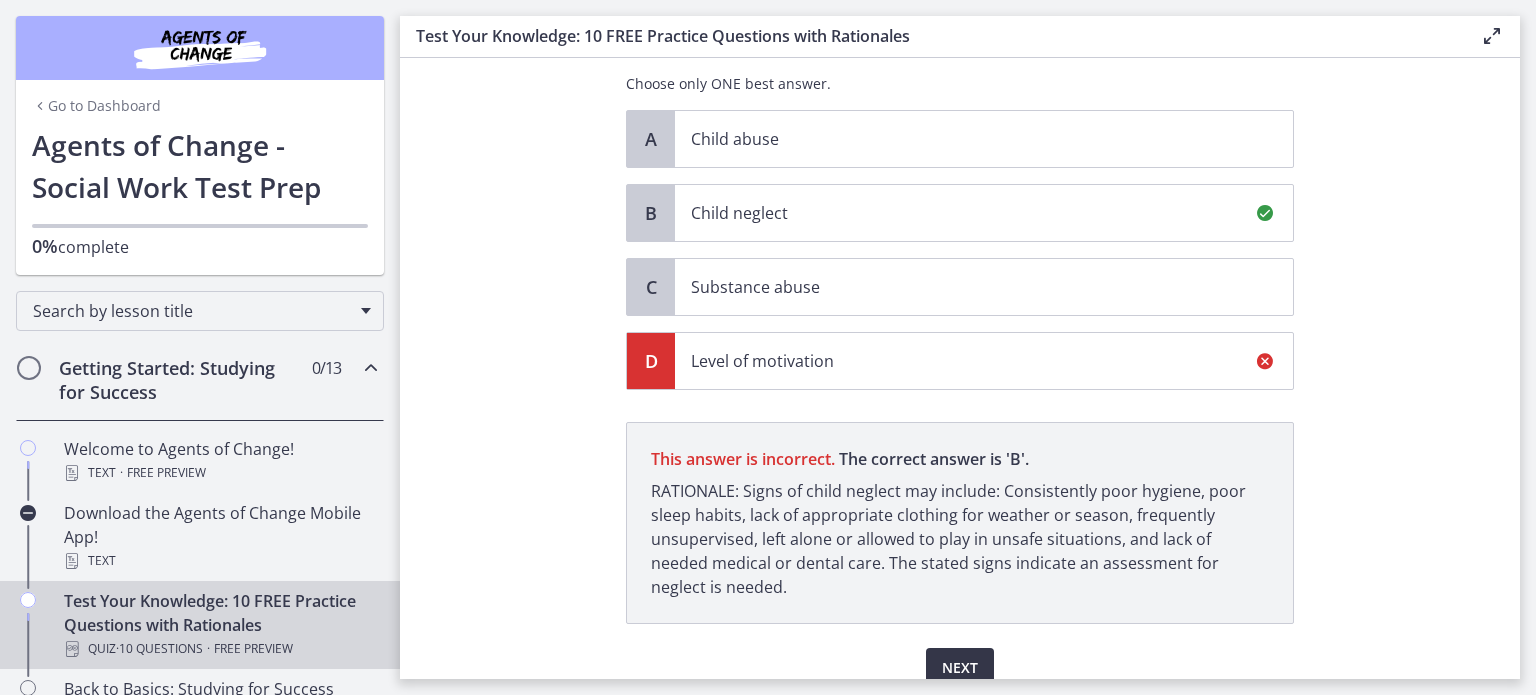 scroll, scrollTop: 410, scrollLeft: 0, axis: vertical 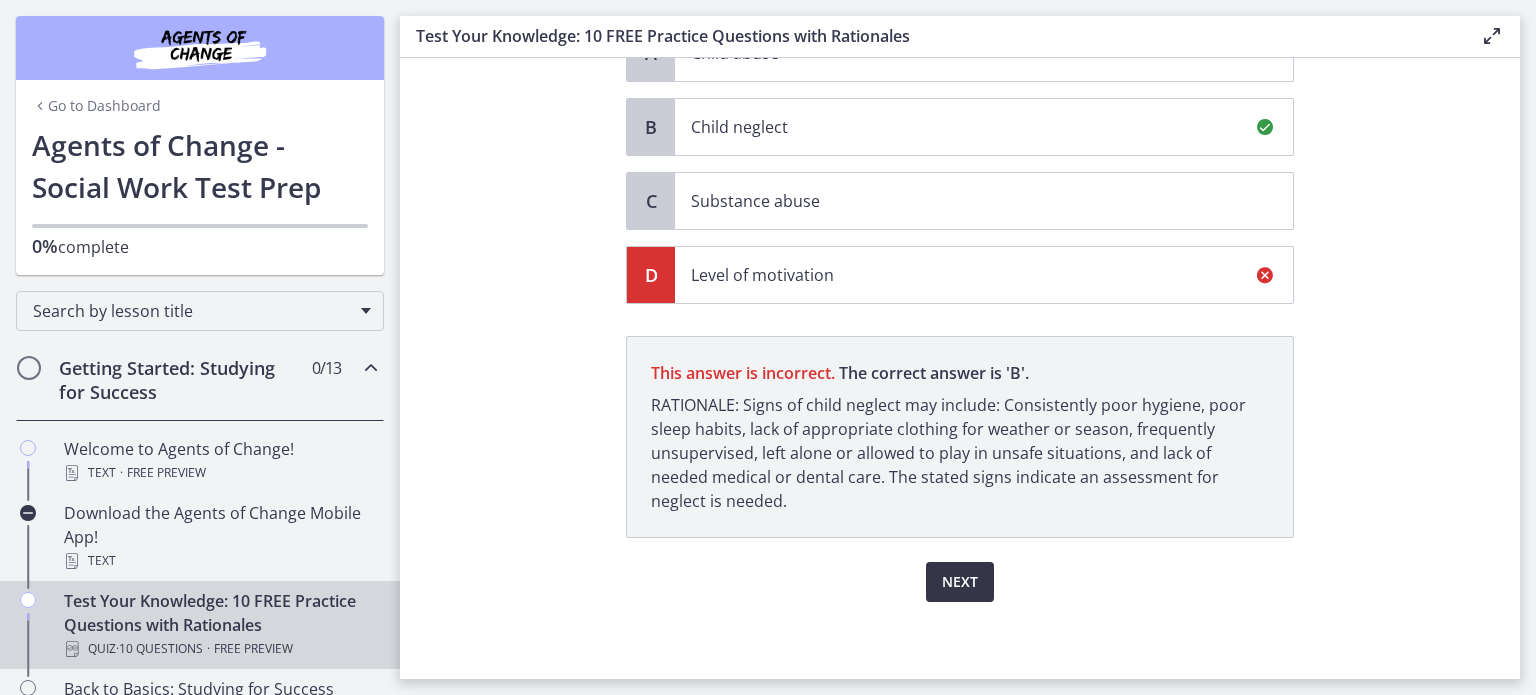 click on "Next" at bounding box center [960, 582] 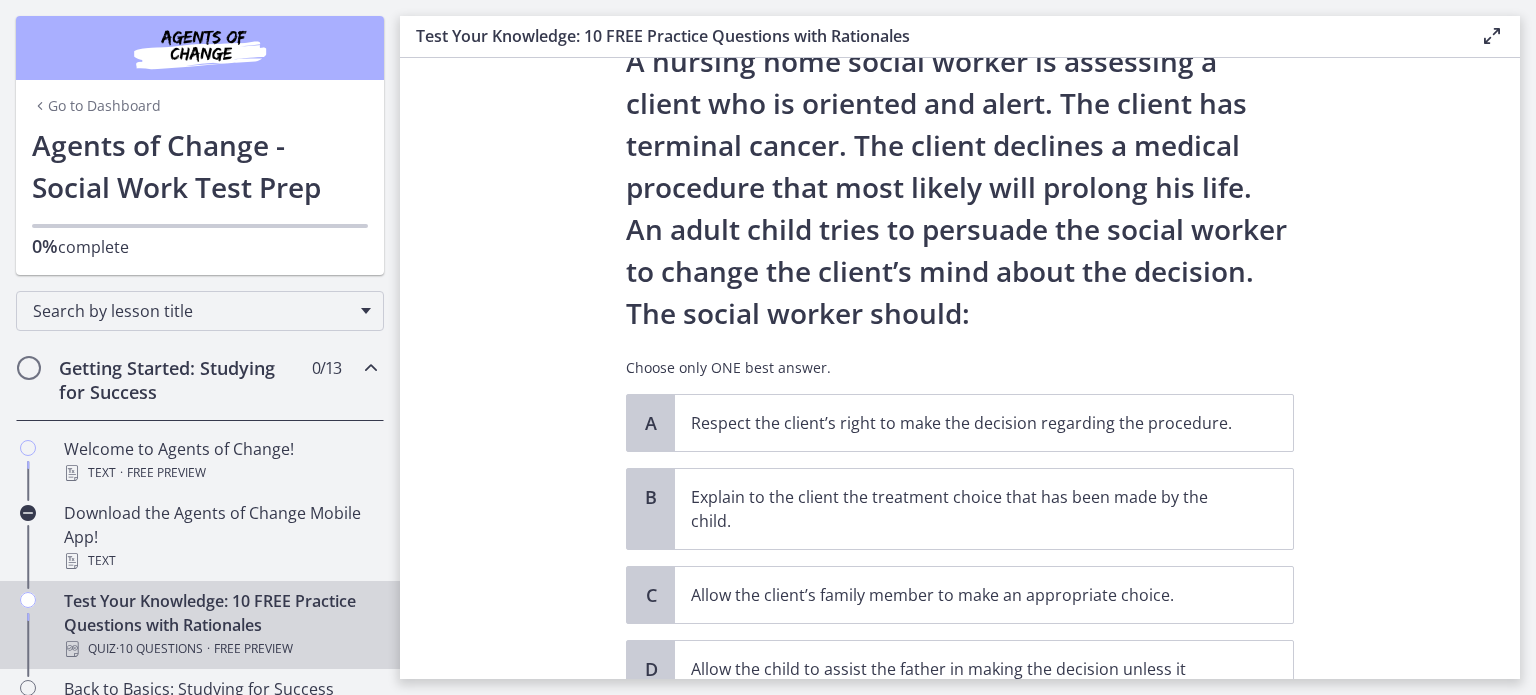 scroll, scrollTop: 76, scrollLeft: 0, axis: vertical 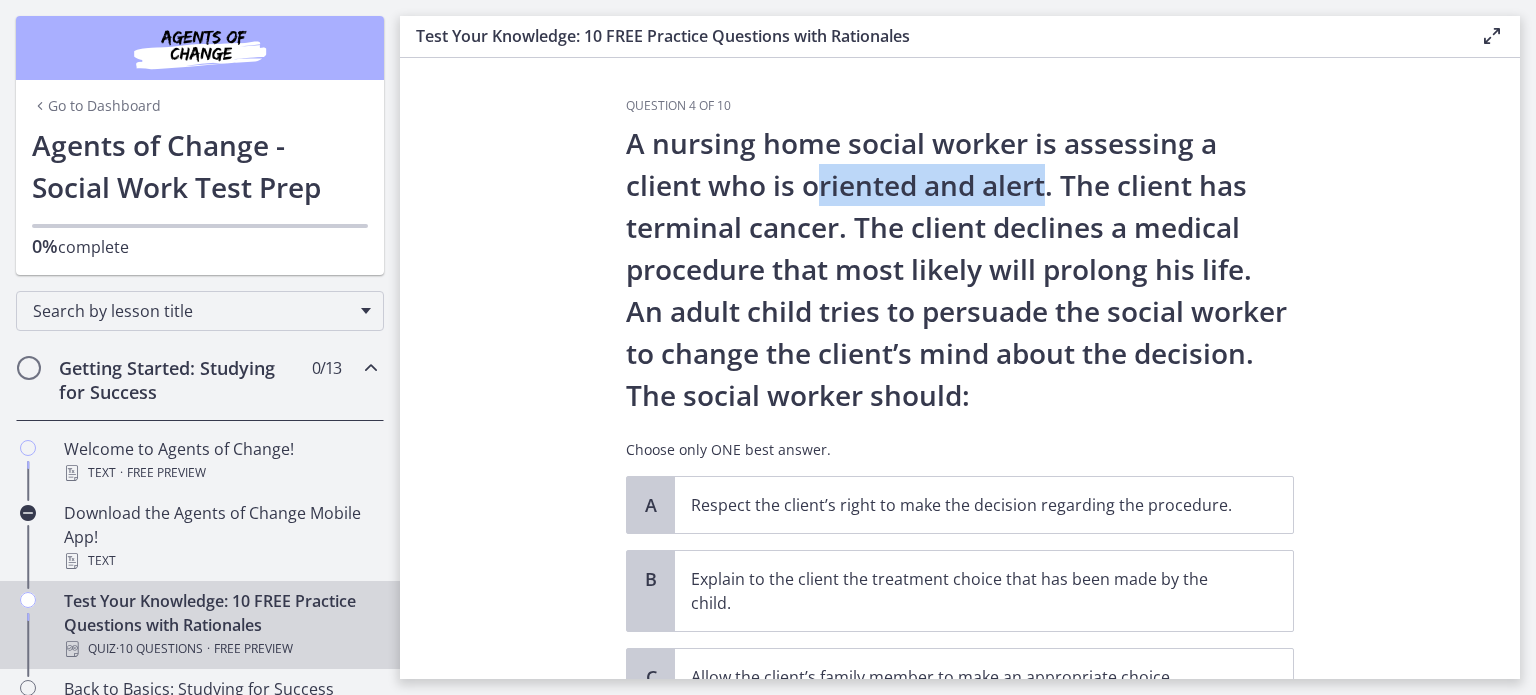 drag, startPoint x: 803, startPoint y: 116, endPoint x: 1037, endPoint y: 175, distance: 241.32344 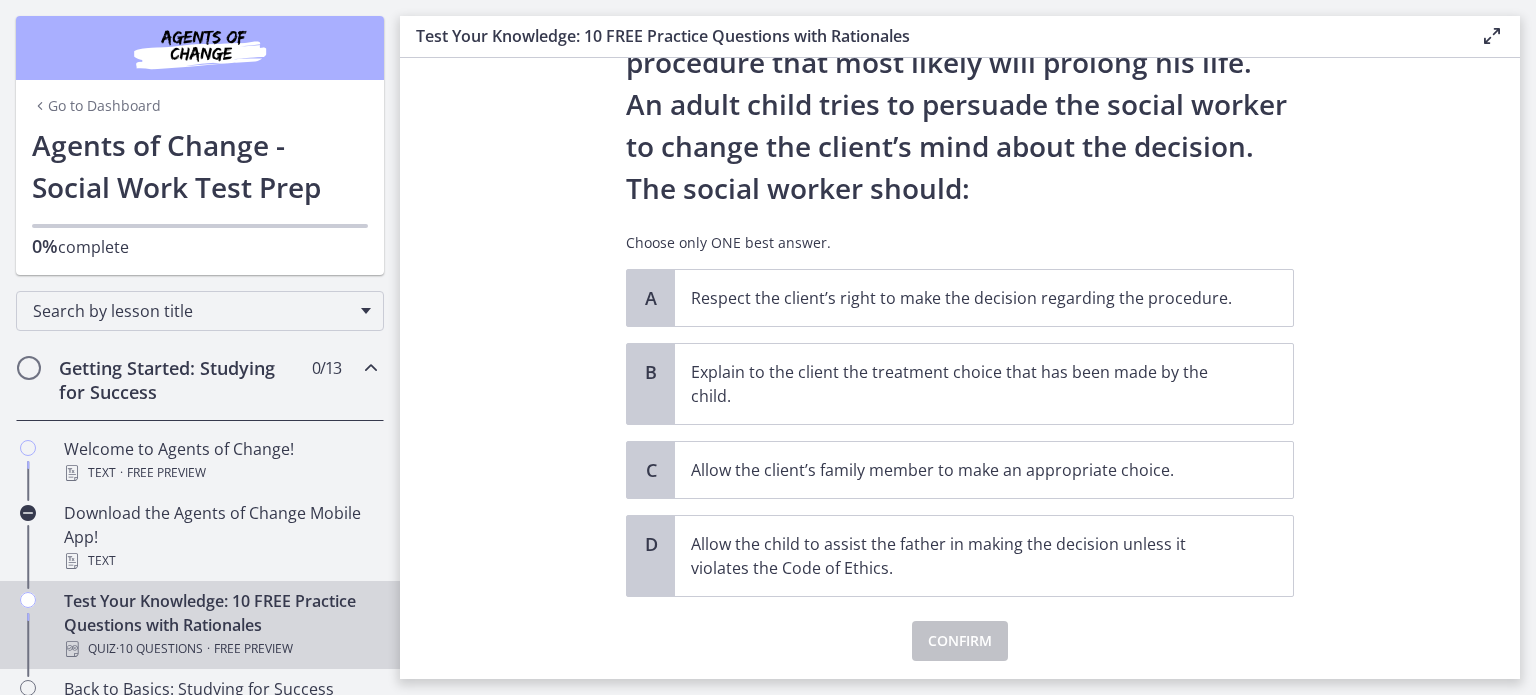 scroll, scrollTop: 206, scrollLeft: 0, axis: vertical 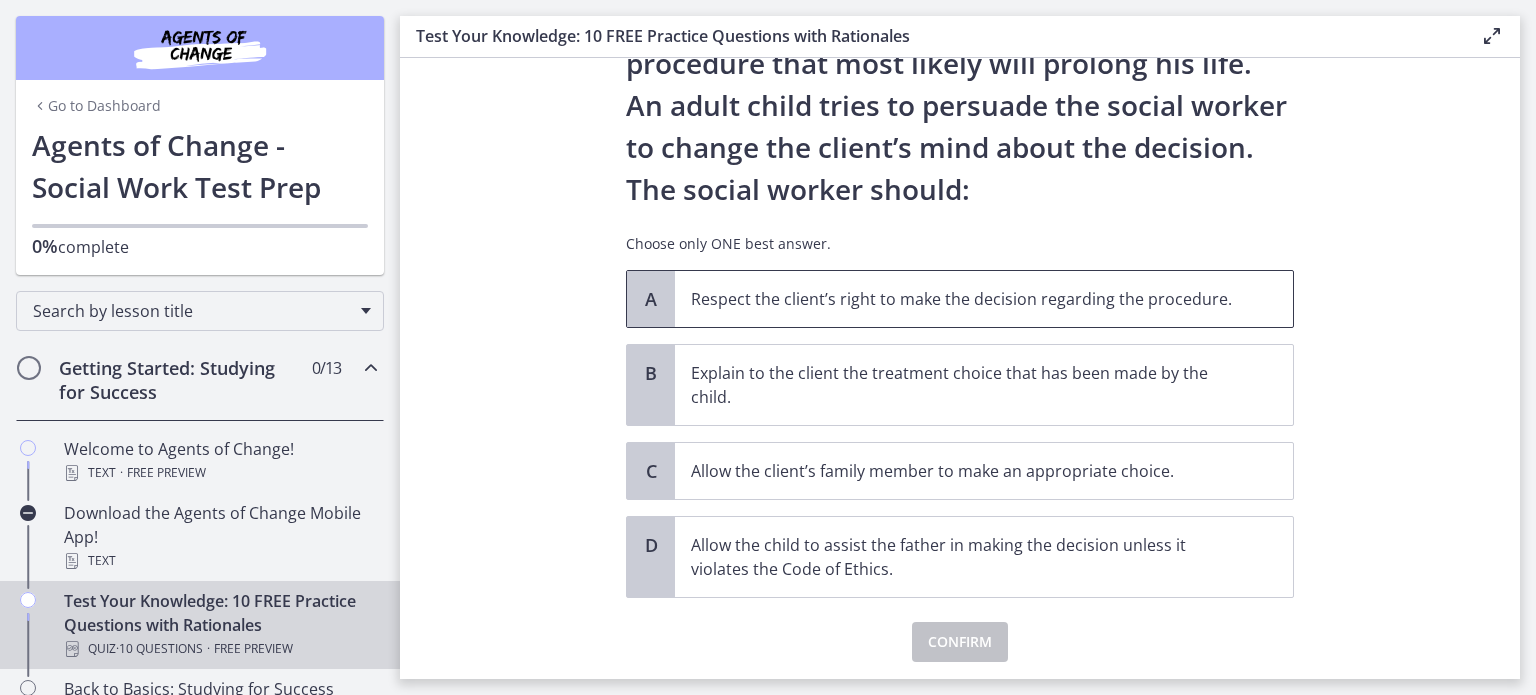 click on "Respect the client’s right to make the decision regarding the procedure." at bounding box center [984, 299] 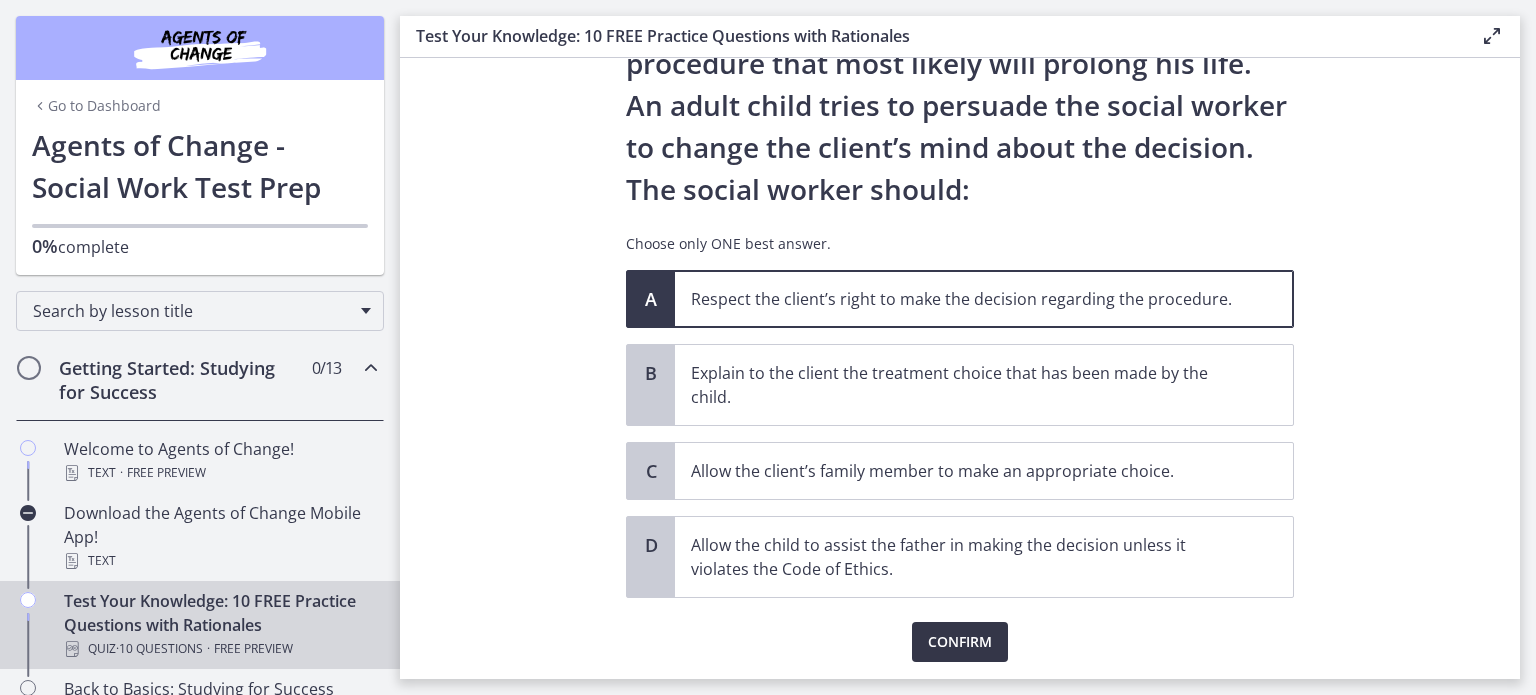click on "Confirm" at bounding box center [960, 642] 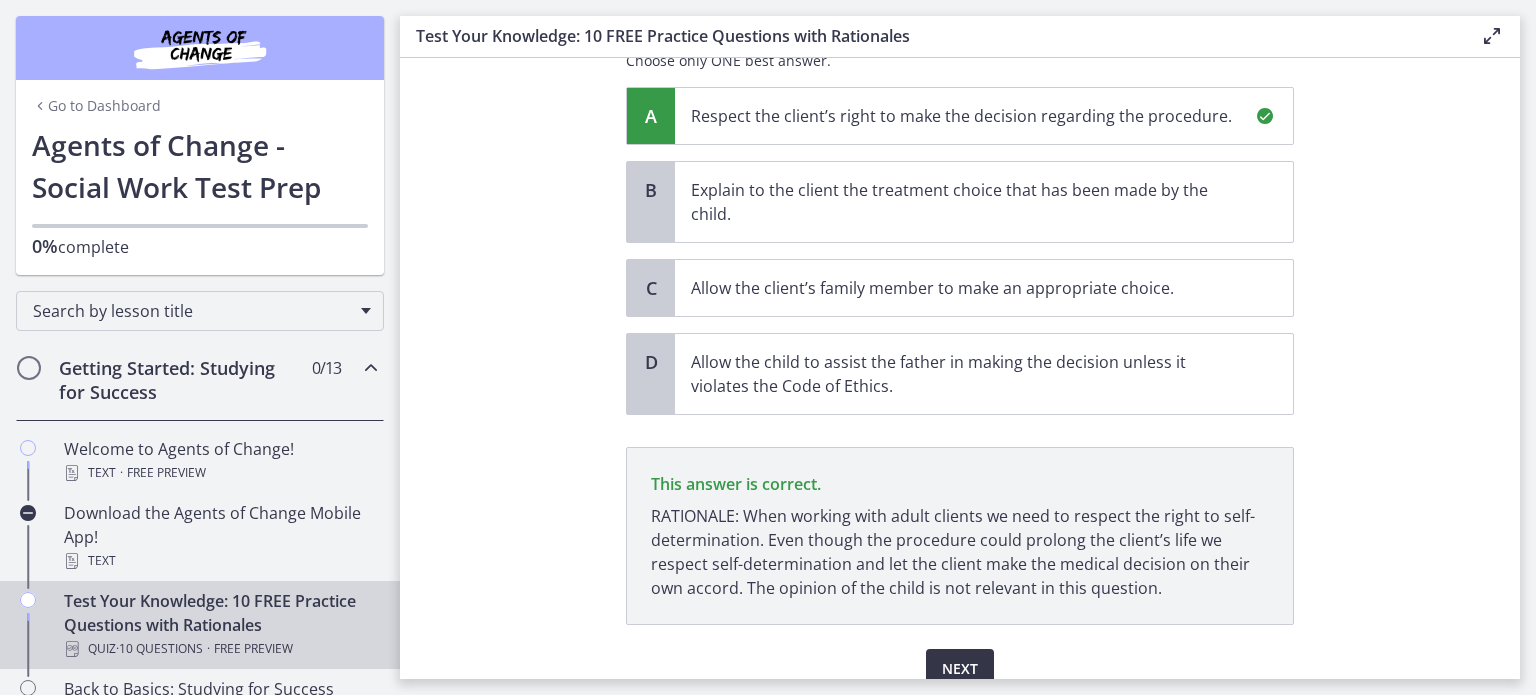scroll, scrollTop: 476, scrollLeft: 0, axis: vertical 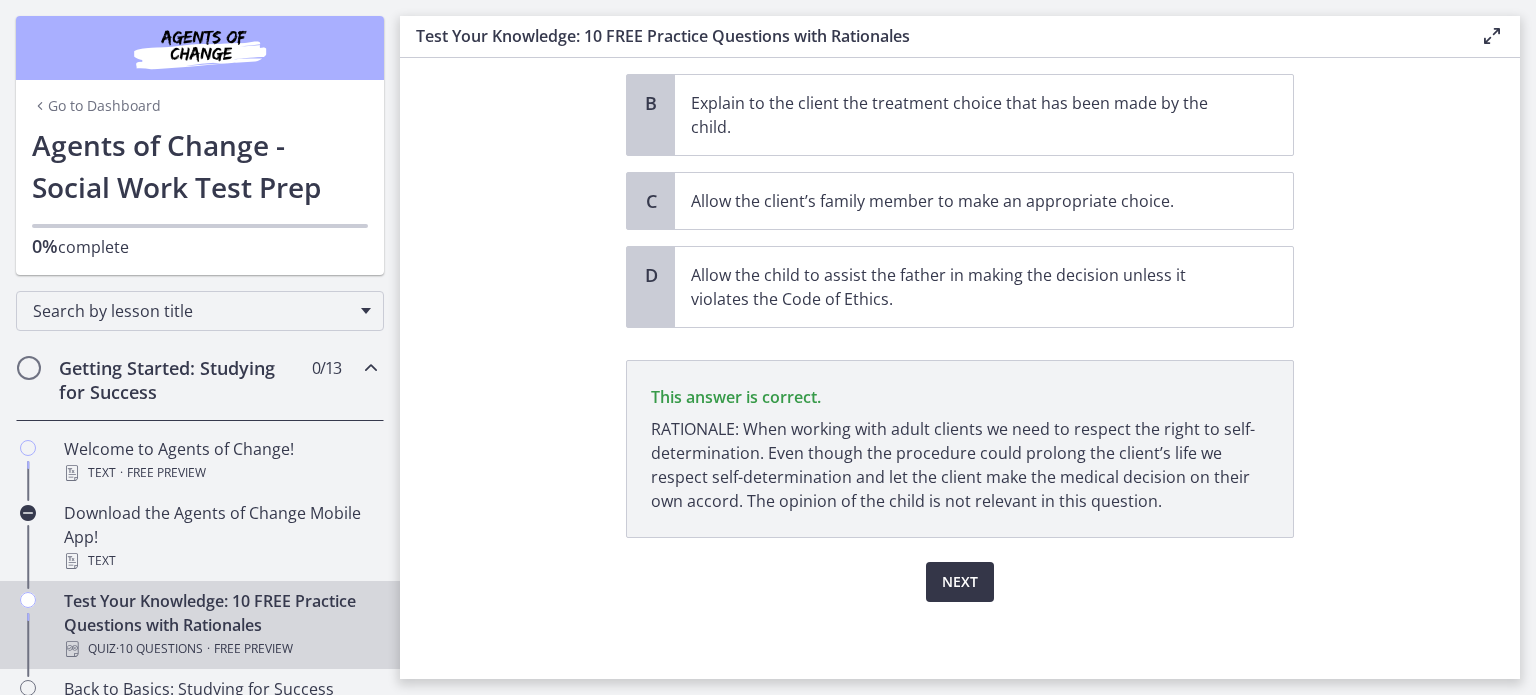 click on "Next" at bounding box center (960, 582) 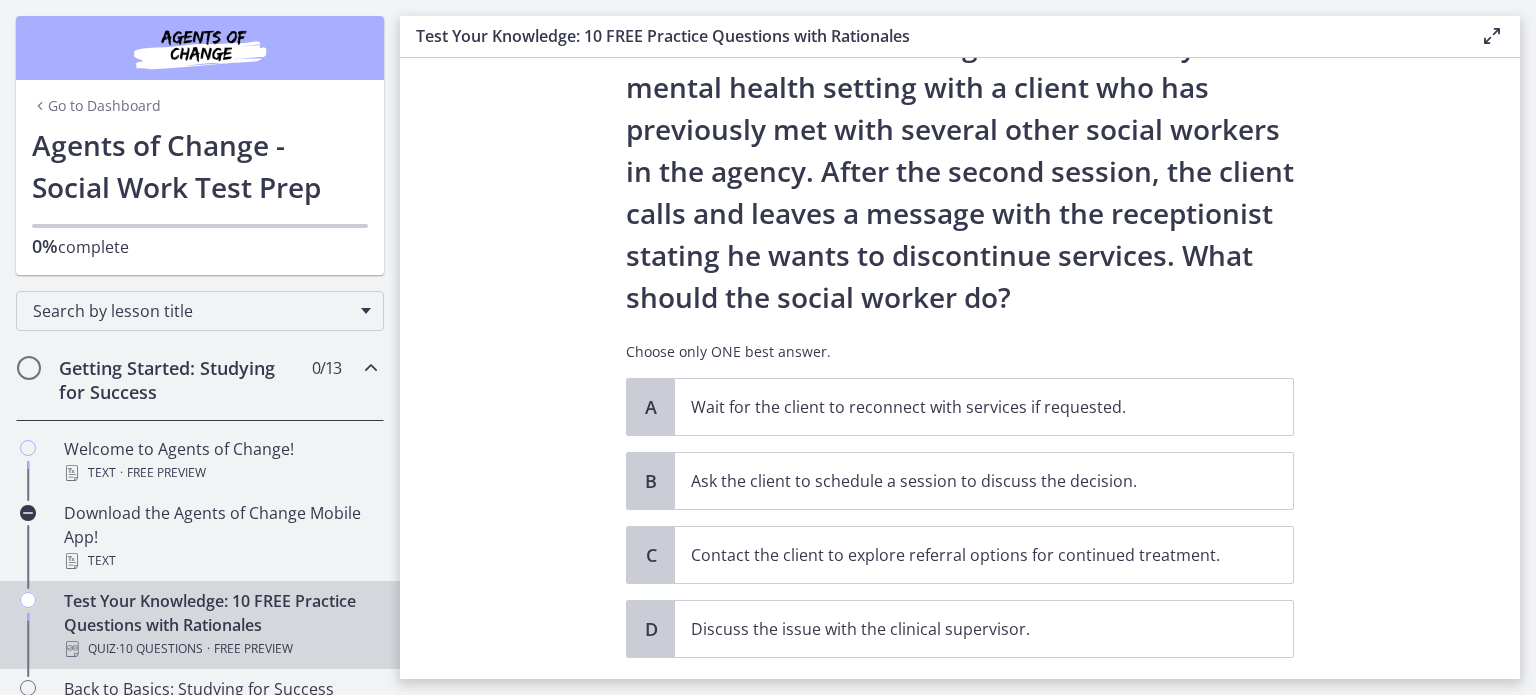 scroll, scrollTop: 96, scrollLeft: 0, axis: vertical 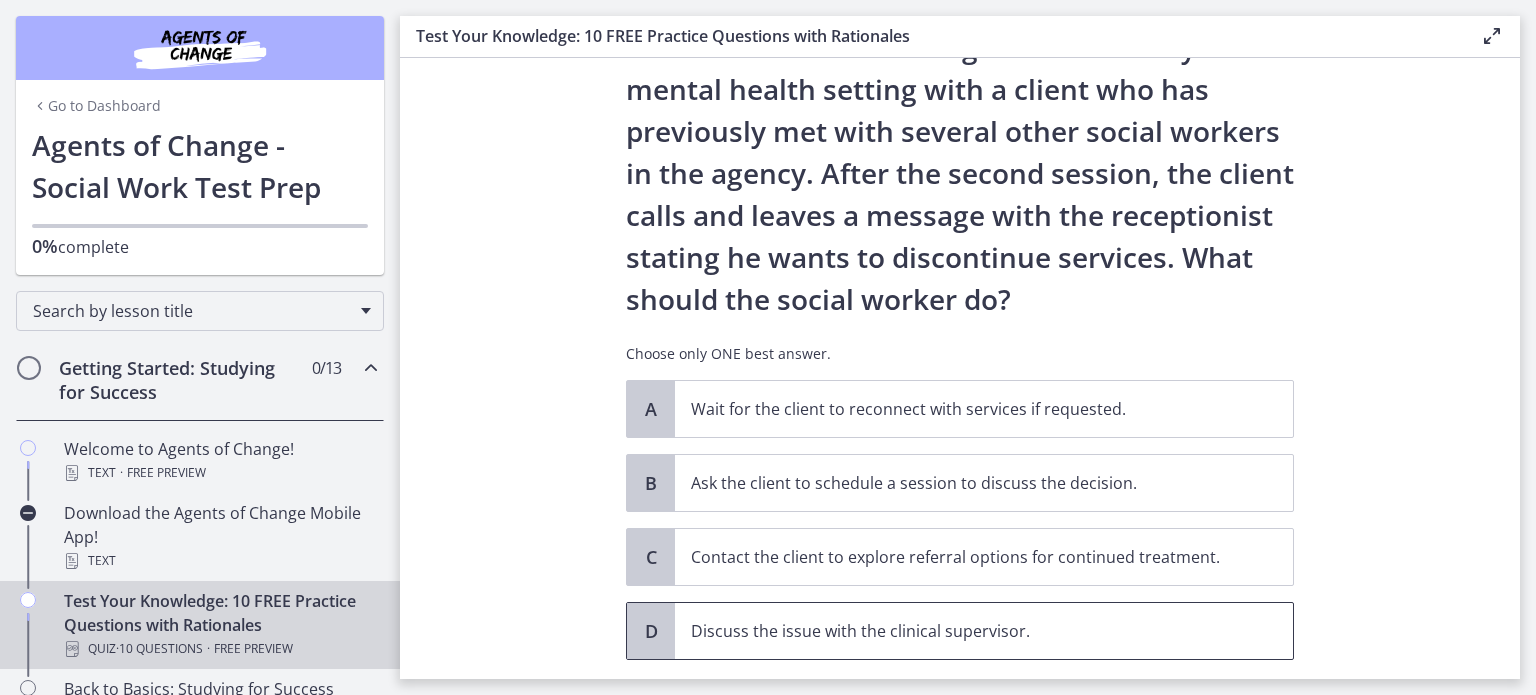 click on "Discuss the issue with the clinical supervisor." at bounding box center (964, 631) 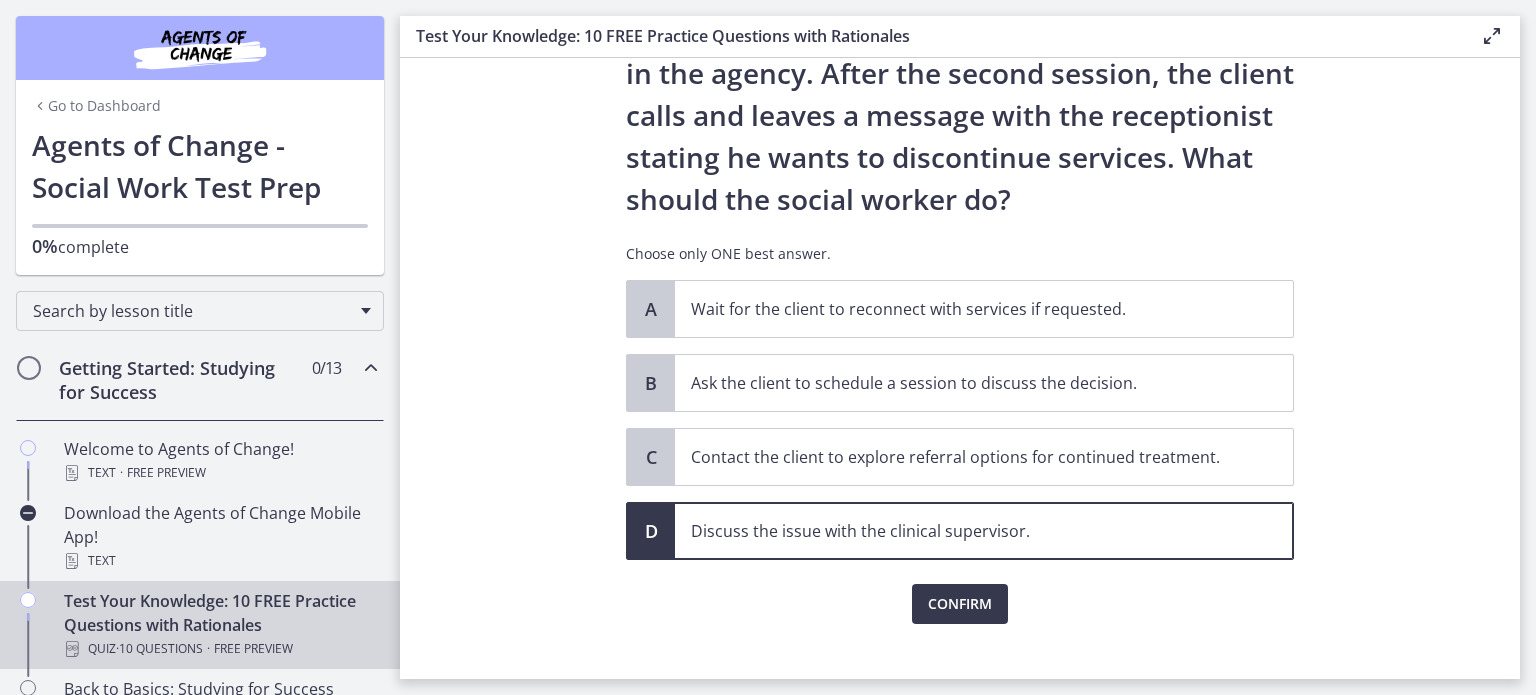 scroll, scrollTop: 197, scrollLeft: 0, axis: vertical 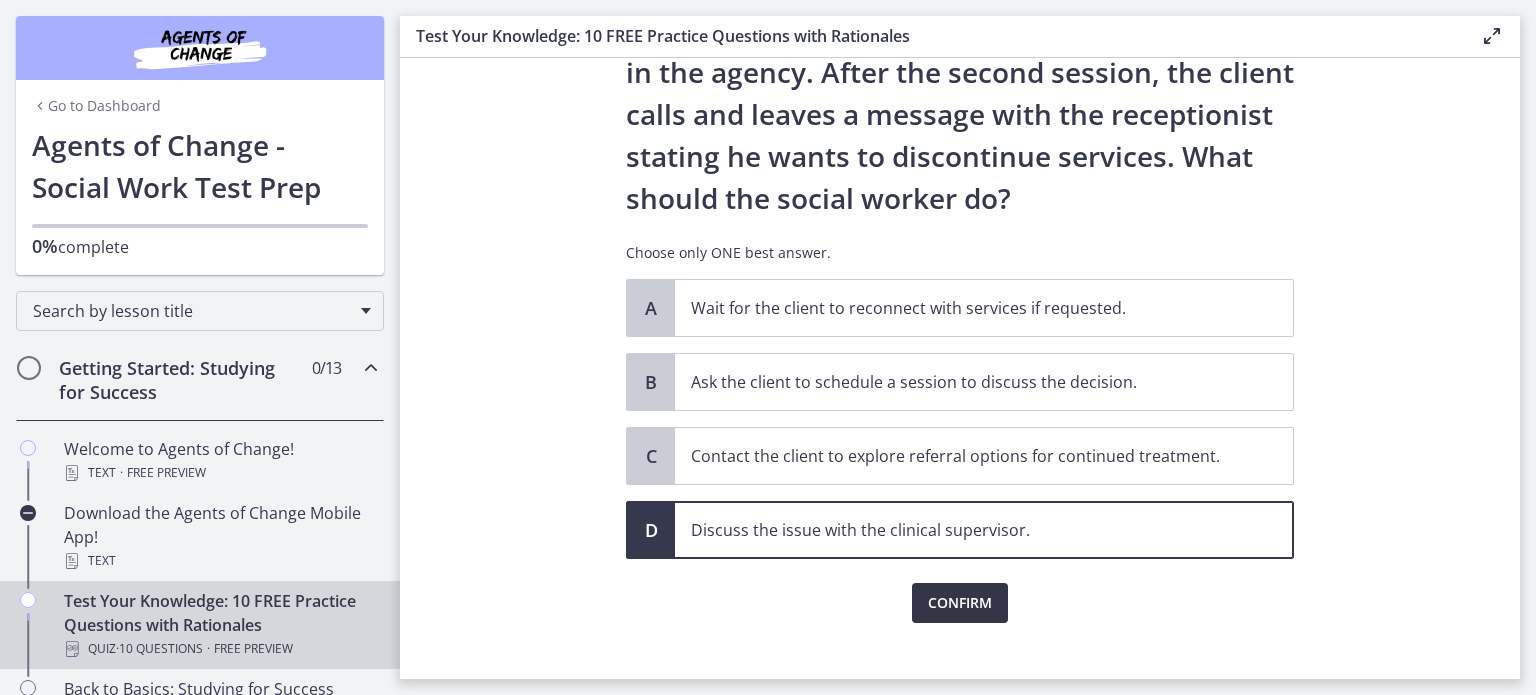 click on "Confirm" at bounding box center (960, 603) 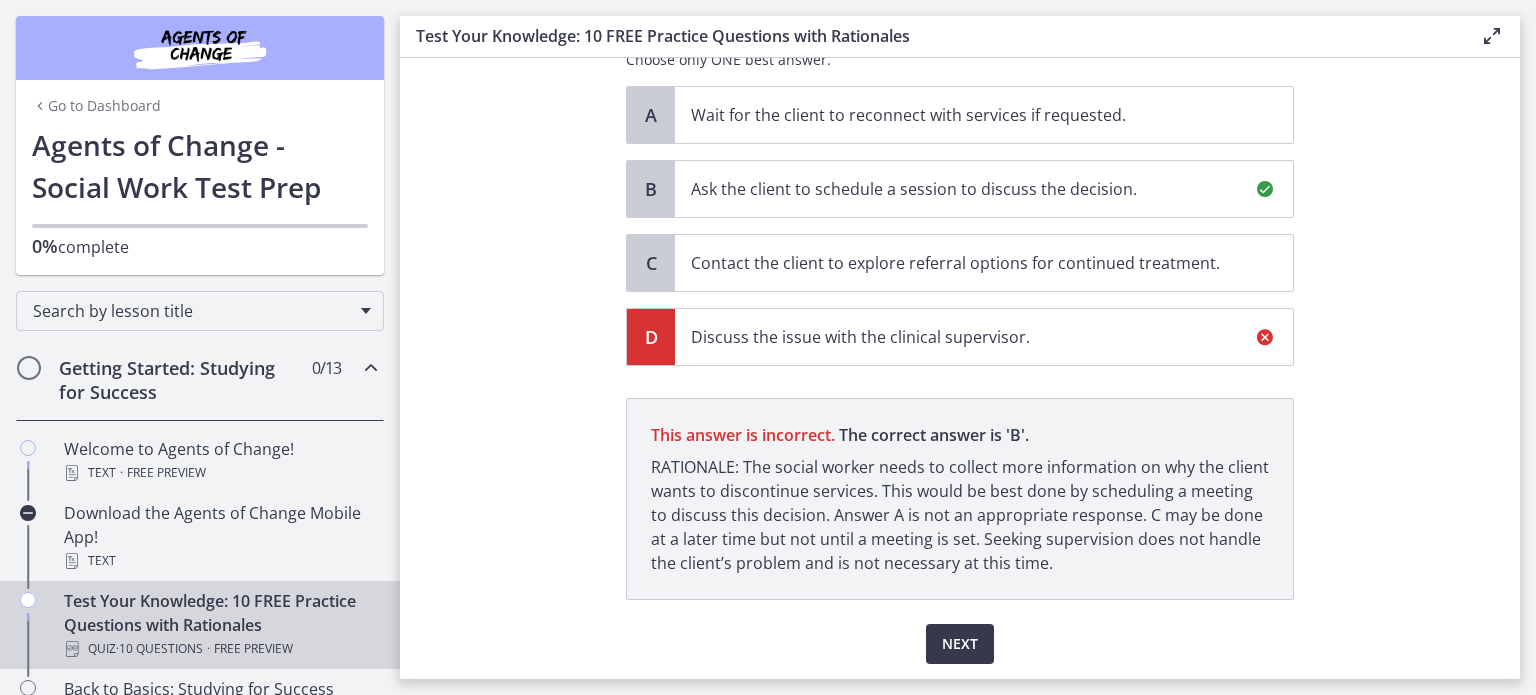 scroll, scrollTop: 452, scrollLeft: 0, axis: vertical 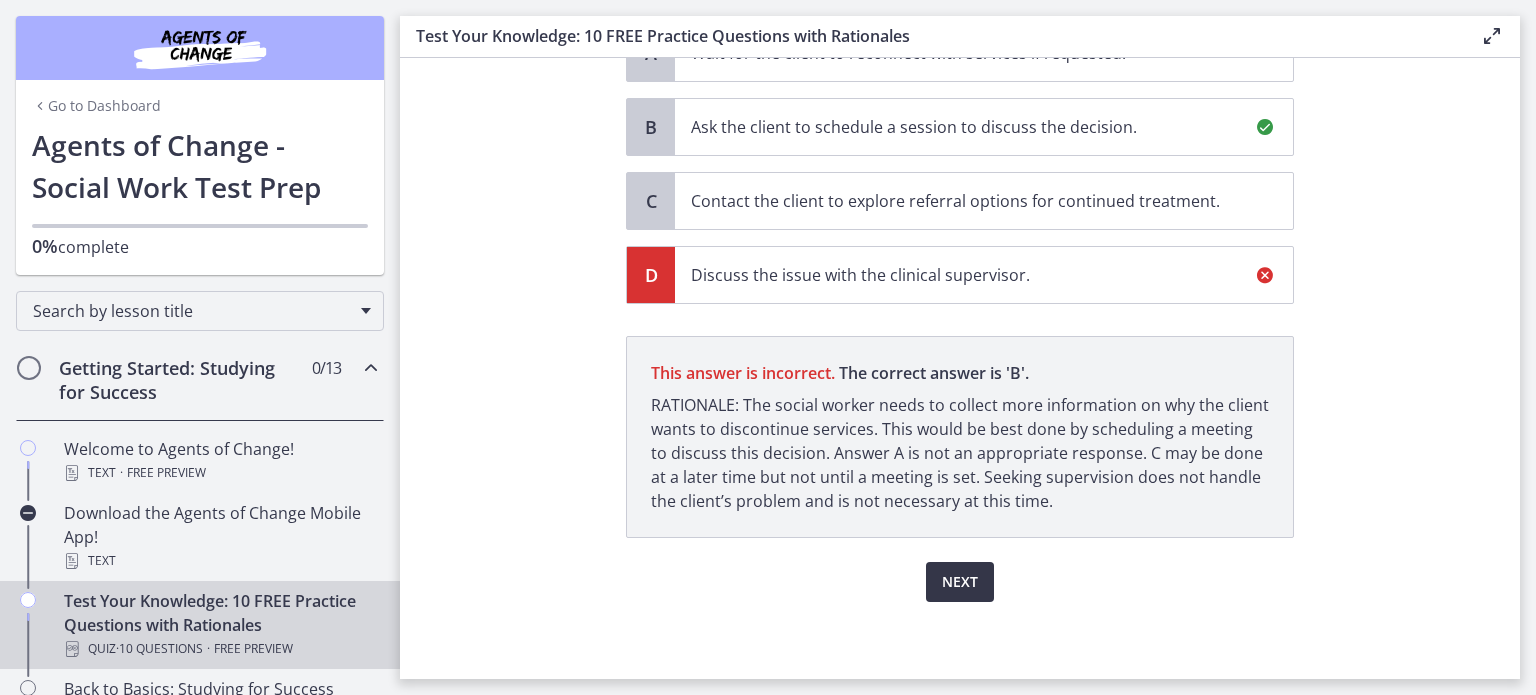 click on "Next" at bounding box center (960, 582) 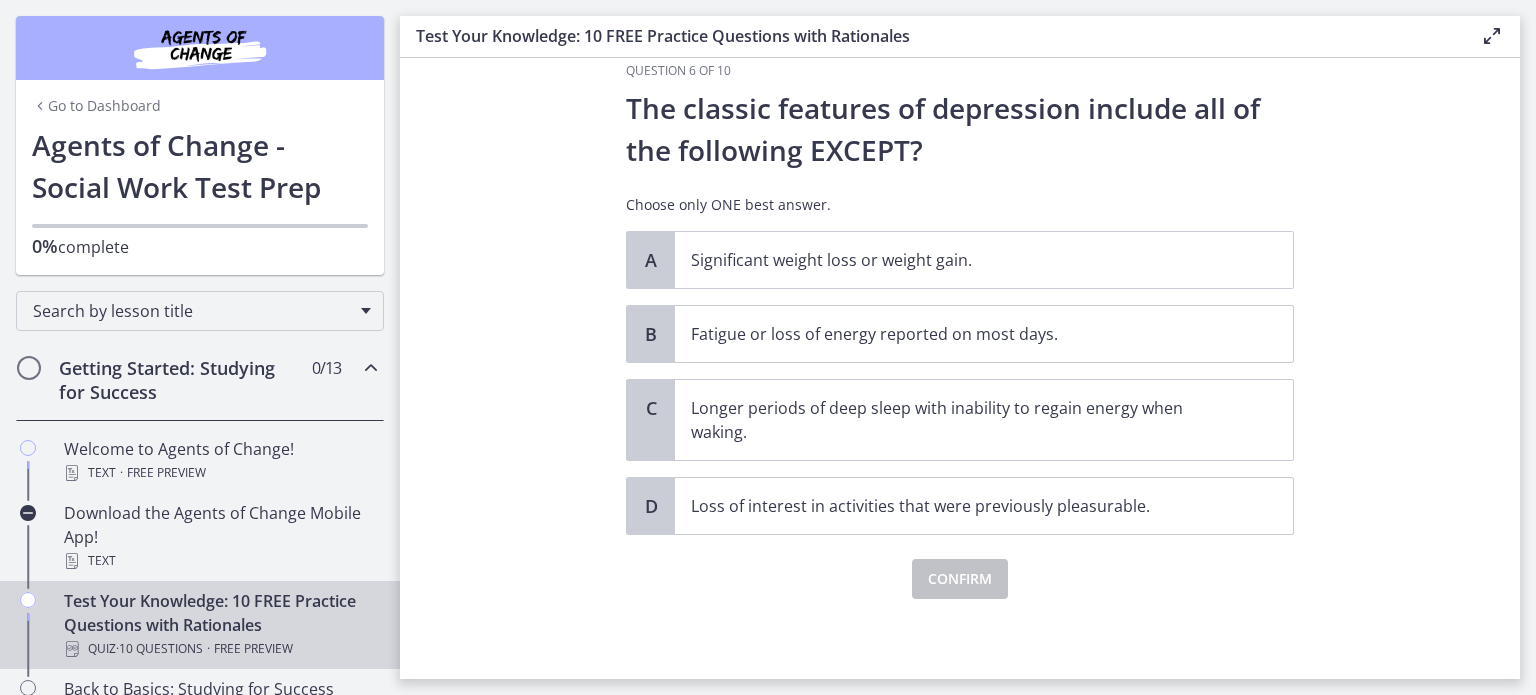 scroll, scrollTop: 0, scrollLeft: 0, axis: both 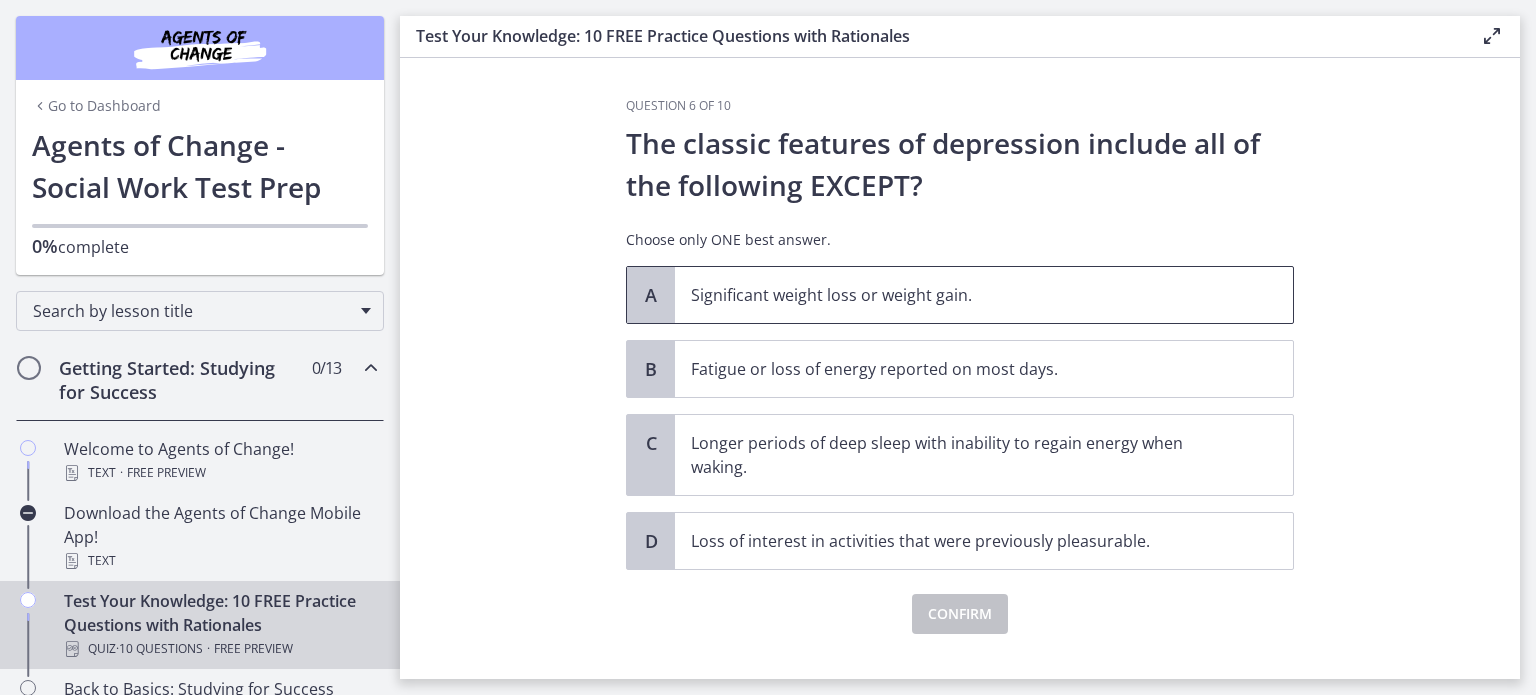 click on "Significant weight loss or weight gain." at bounding box center (964, 295) 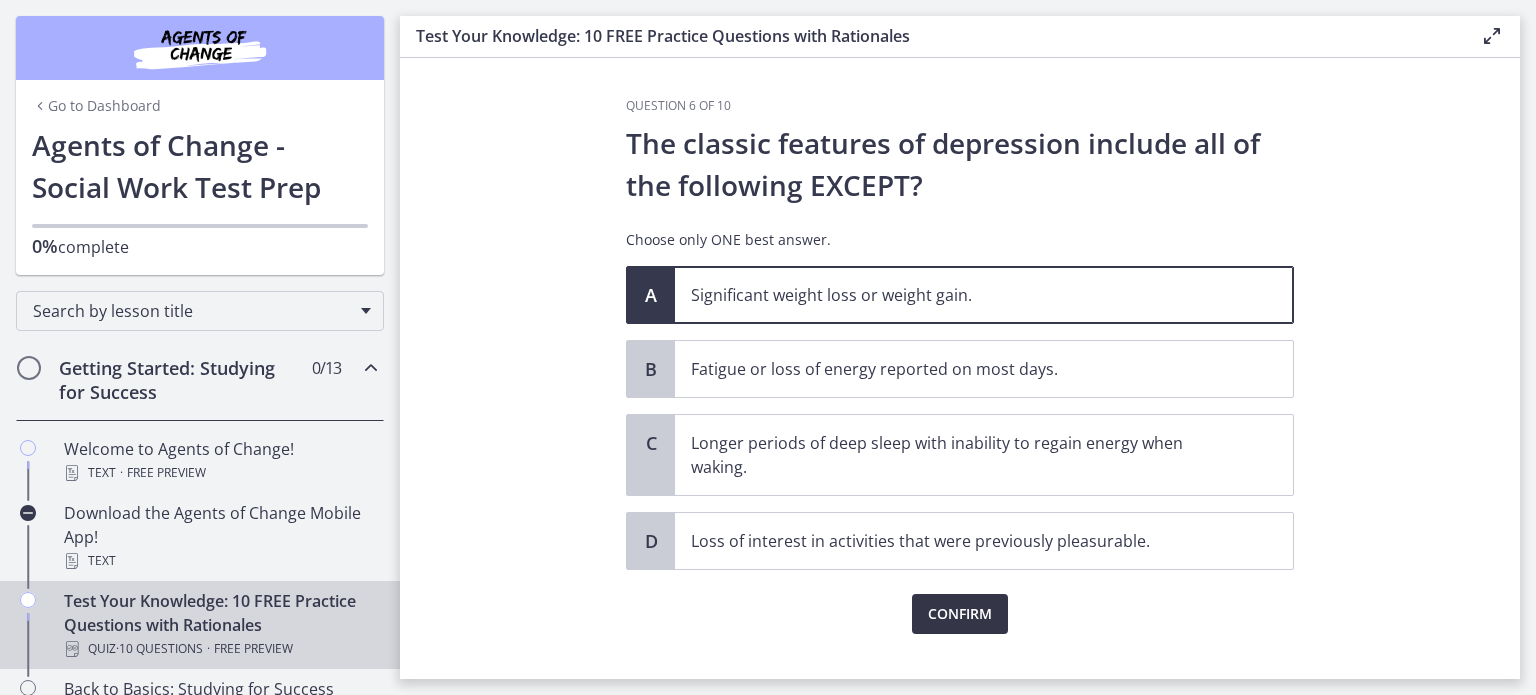 click on "Confirm" at bounding box center [960, 614] 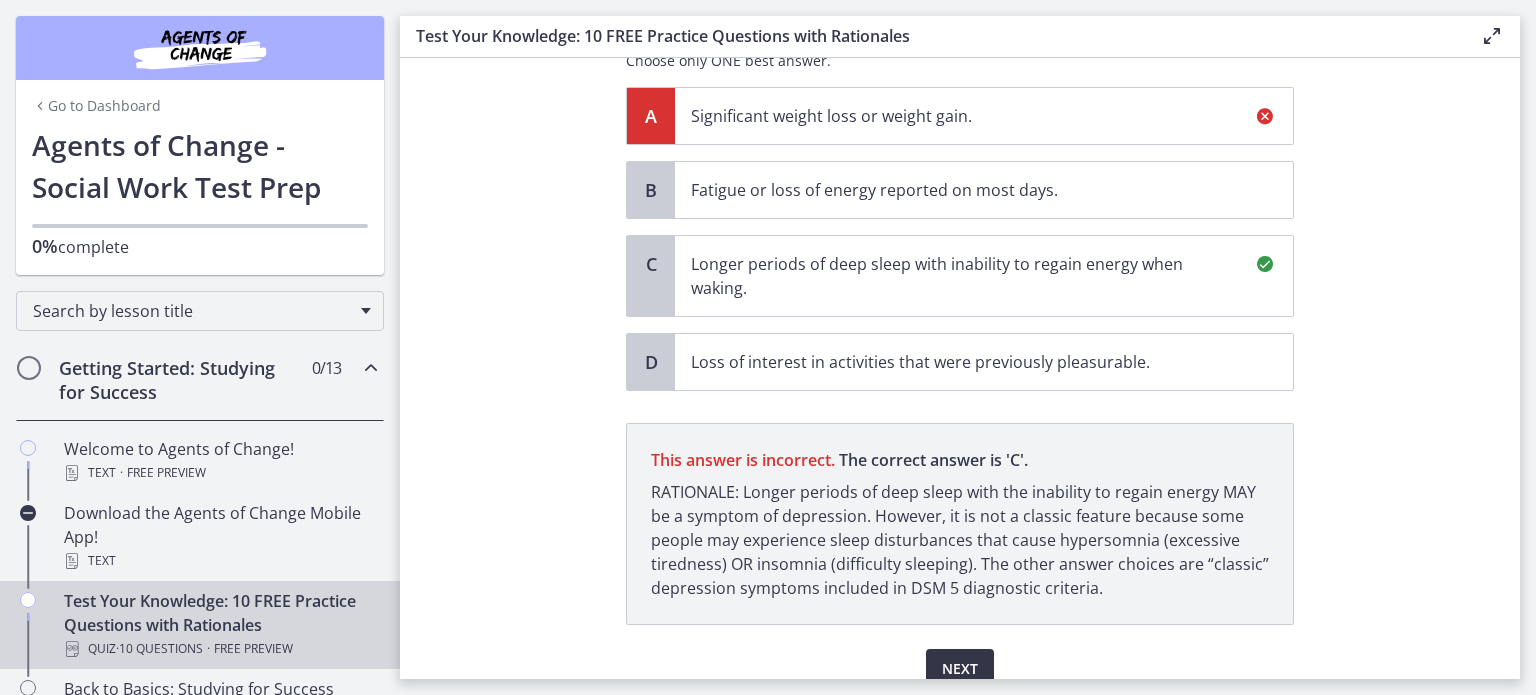scroll, scrollTop: 266, scrollLeft: 0, axis: vertical 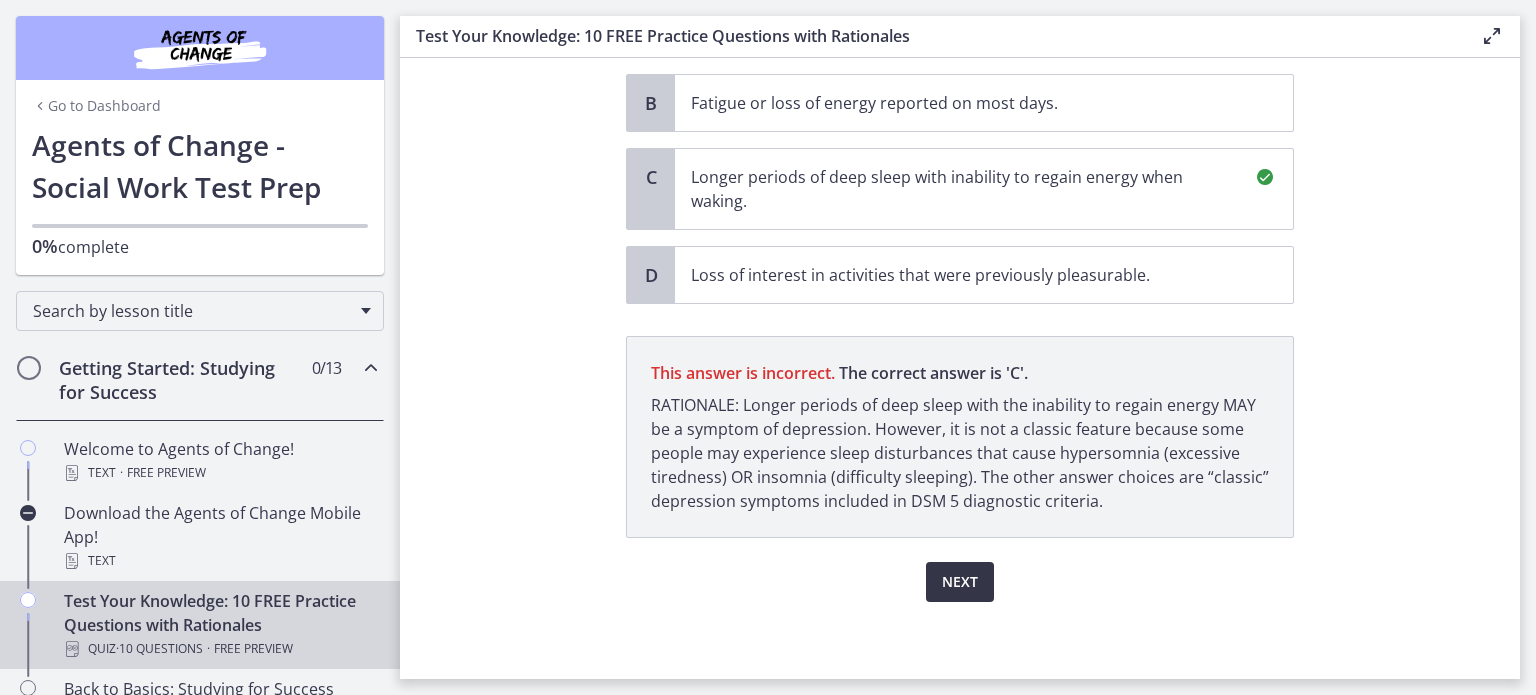 click on "Next" at bounding box center [960, 582] 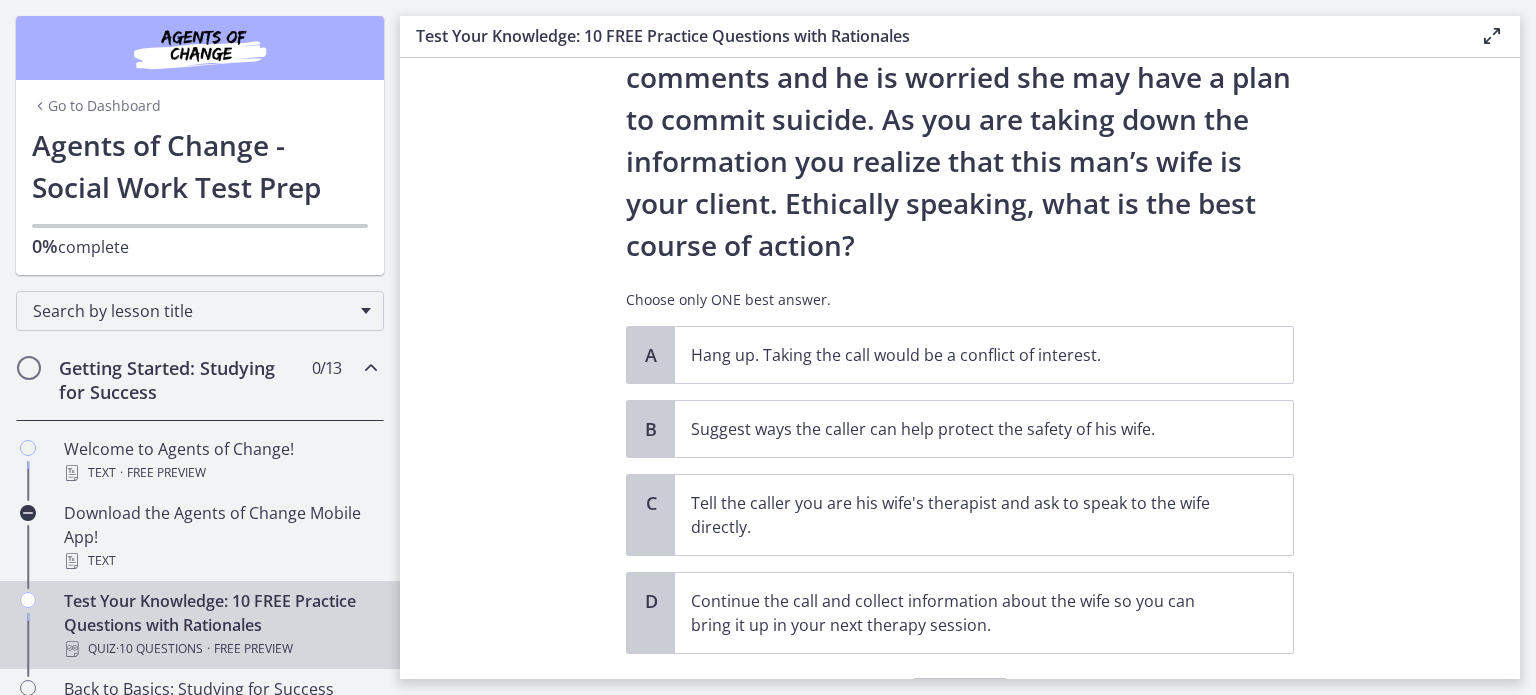 scroll, scrollTop: 192, scrollLeft: 0, axis: vertical 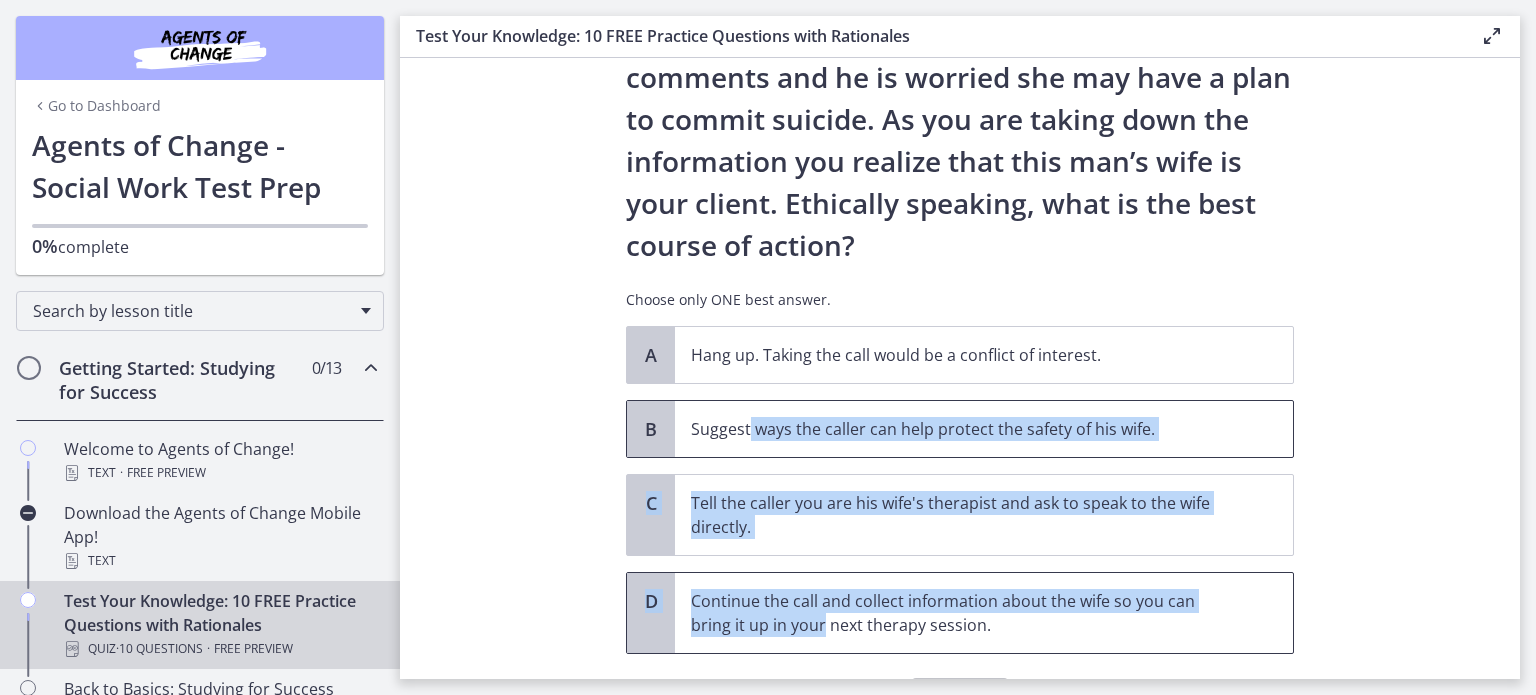 drag, startPoint x: 773, startPoint y: 619, endPoint x: 740, endPoint y: 415, distance: 206.65189 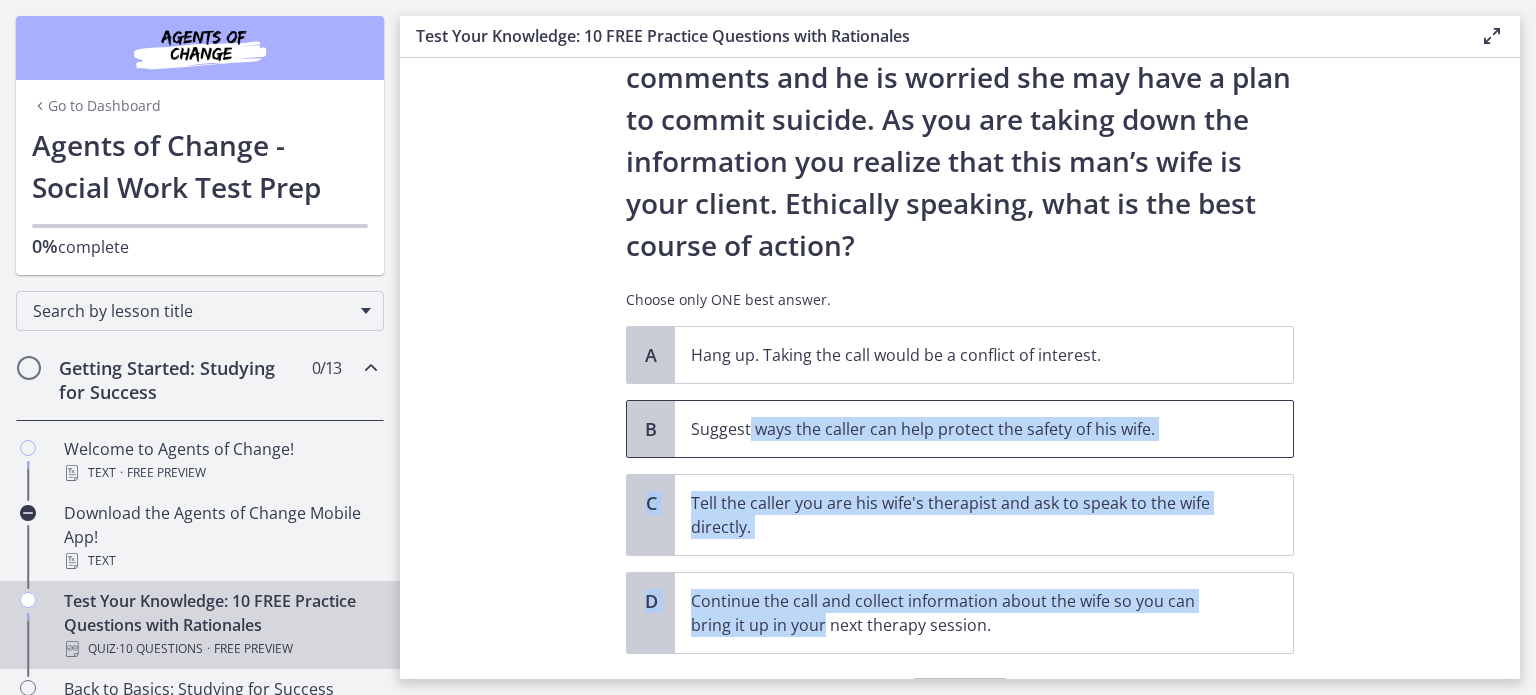 click on "Suggest ways the caller can help protect the safety of his wife." at bounding box center [984, 429] 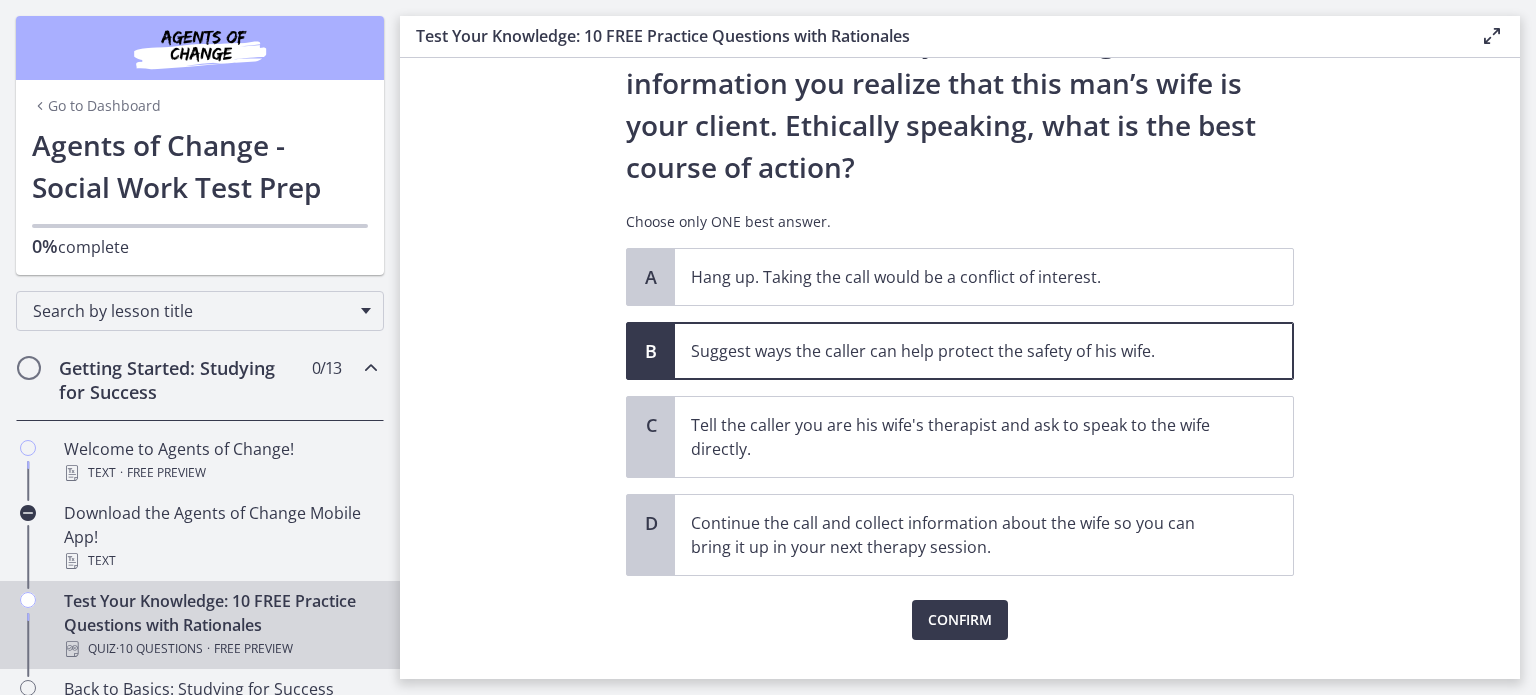scroll, scrollTop: 271, scrollLeft: 0, axis: vertical 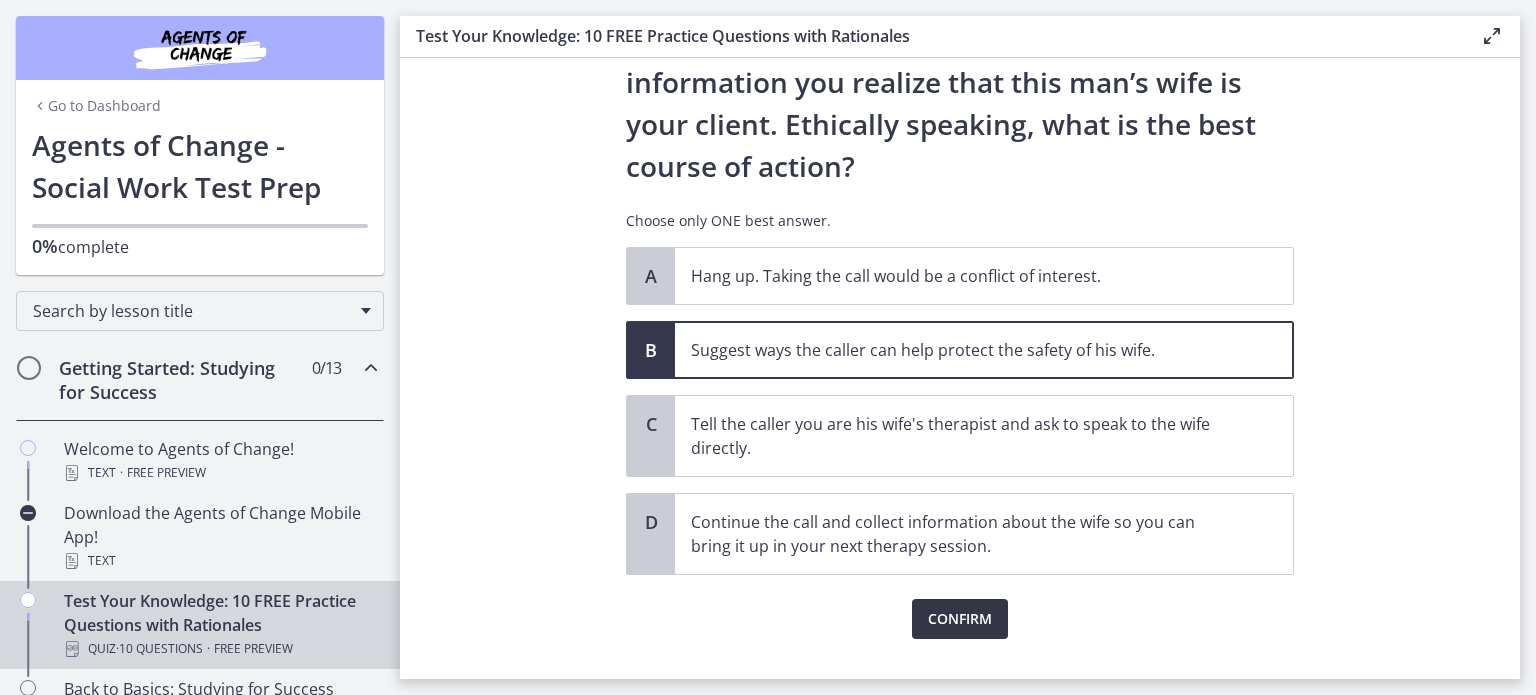 click on "Confirm" at bounding box center [960, 619] 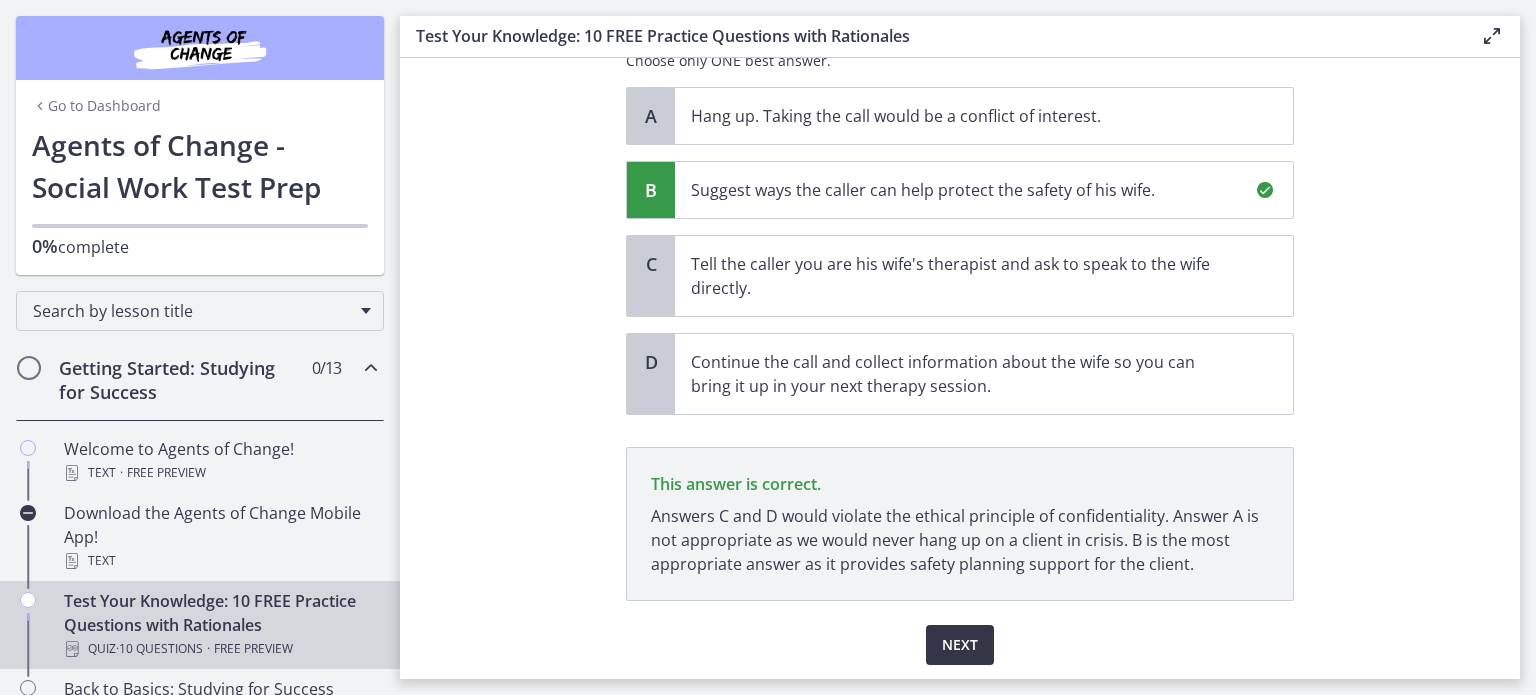 scroll, scrollTop: 494, scrollLeft: 0, axis: vertical 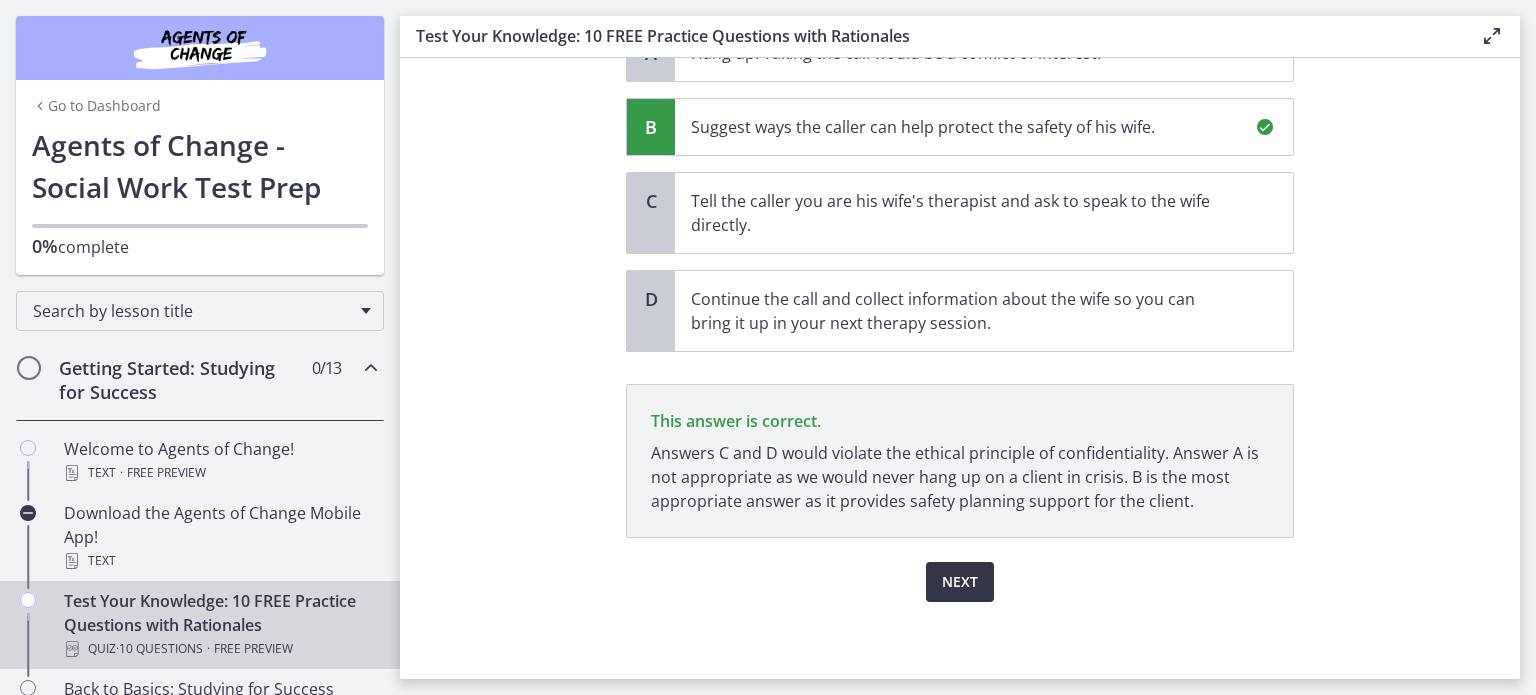 click on "Next" at bounding box center (960, 582) 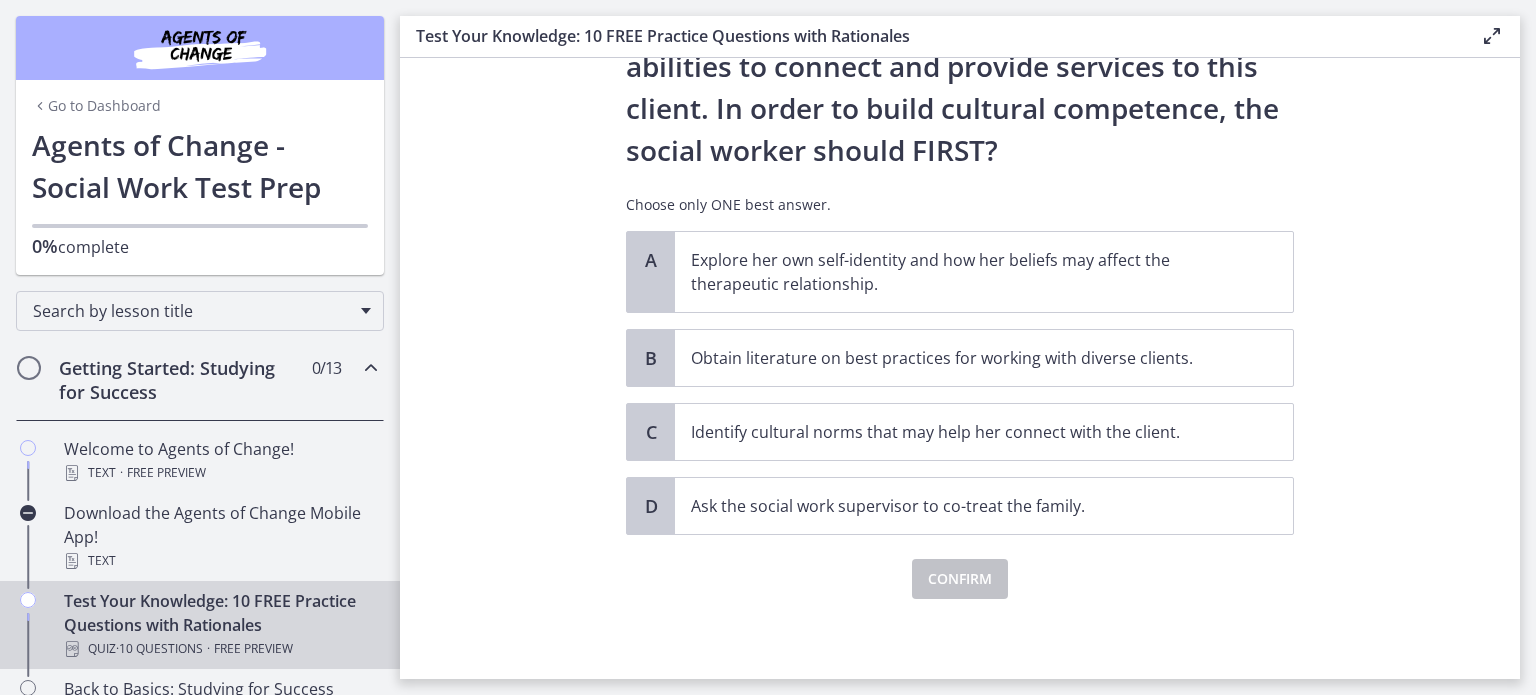 scroll, scrollTop: 0, scrollLeft: 0, axis: both 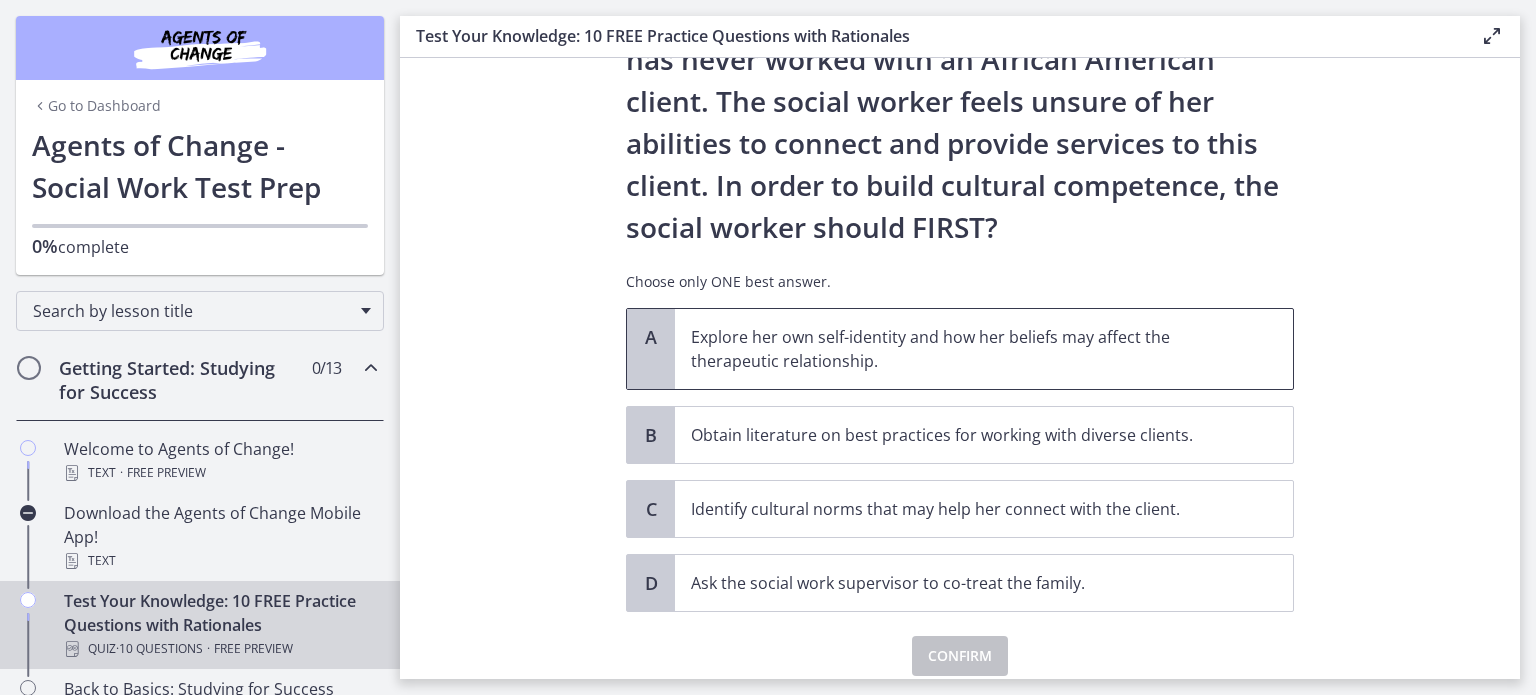 click on "Explore her own self-identity and how her beliefs may affect the therapeutic relationship." at bounding box center (964, 349) 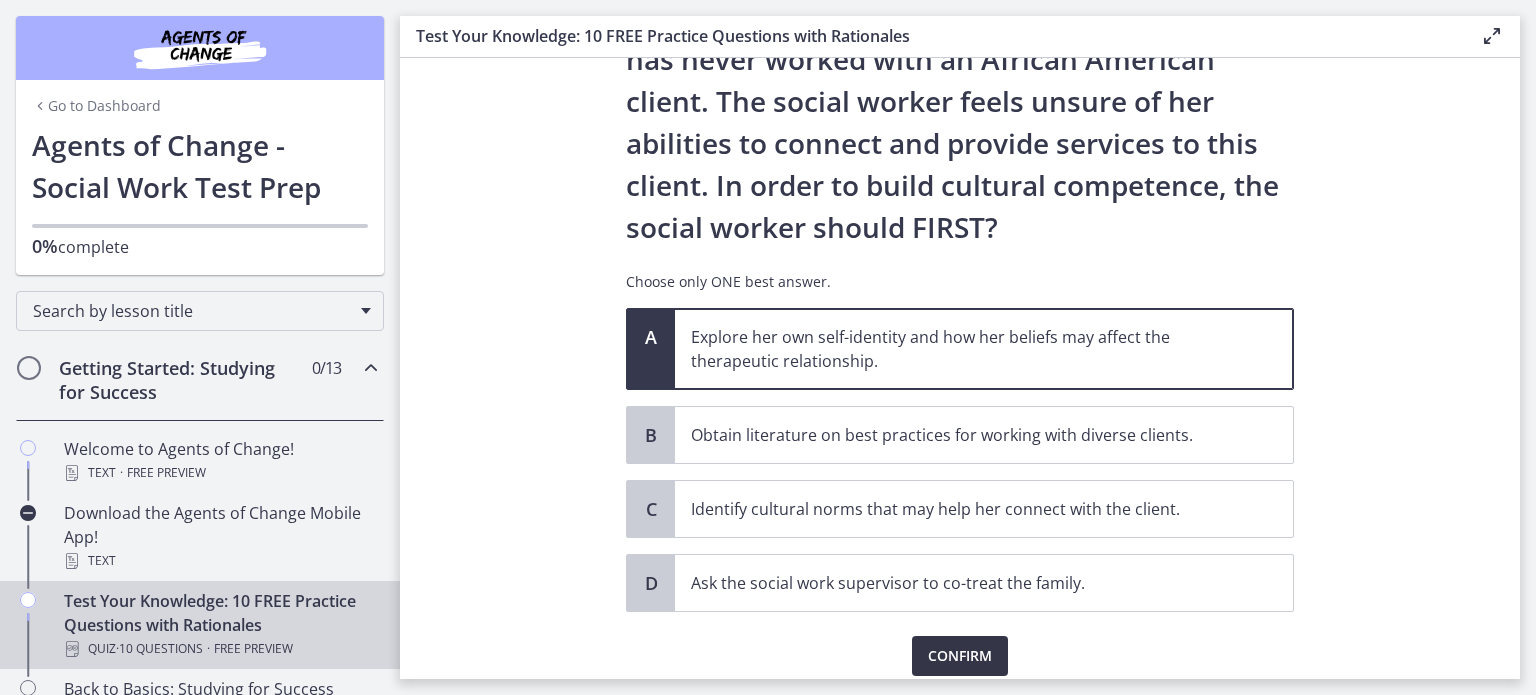 click on "Confirm" at bounding box center [960, 656] 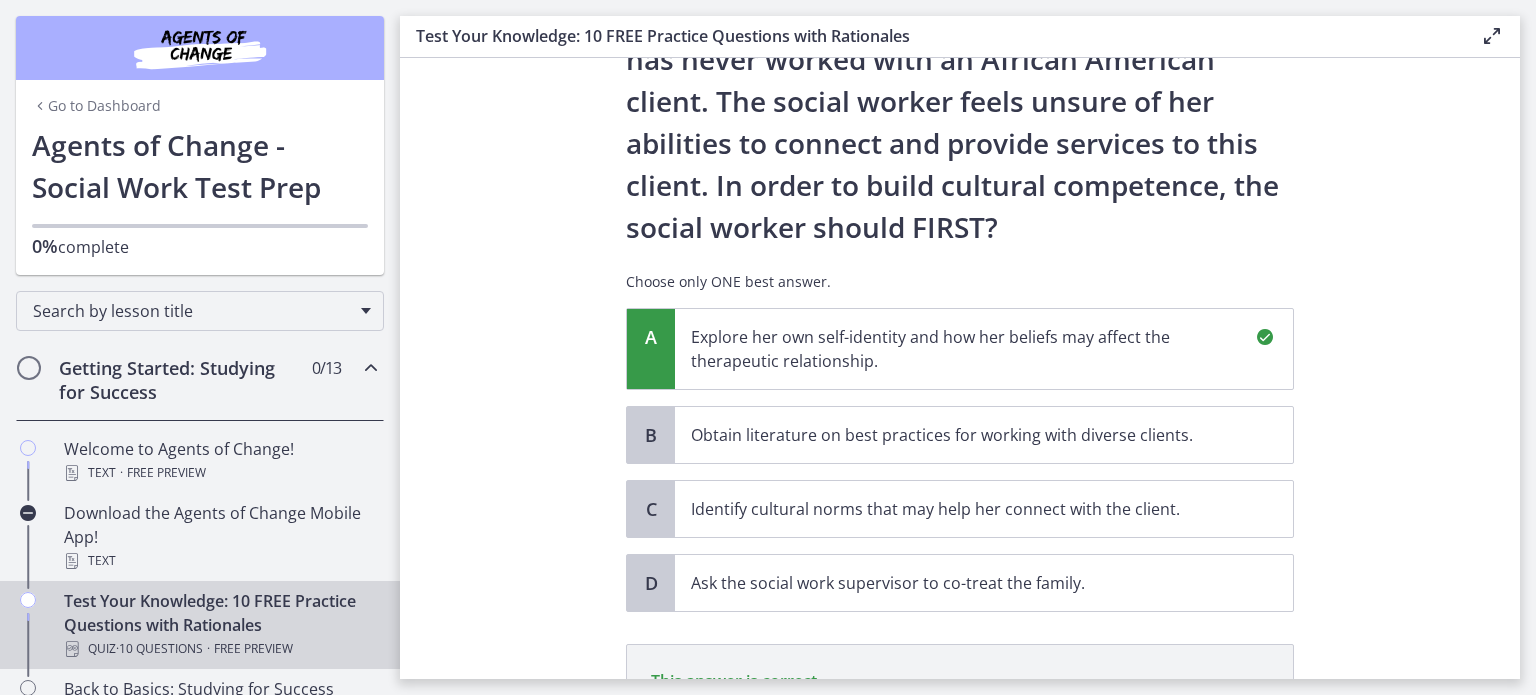 scroll, scrollTop: 560, scrollLeft: 0, axis: vertical 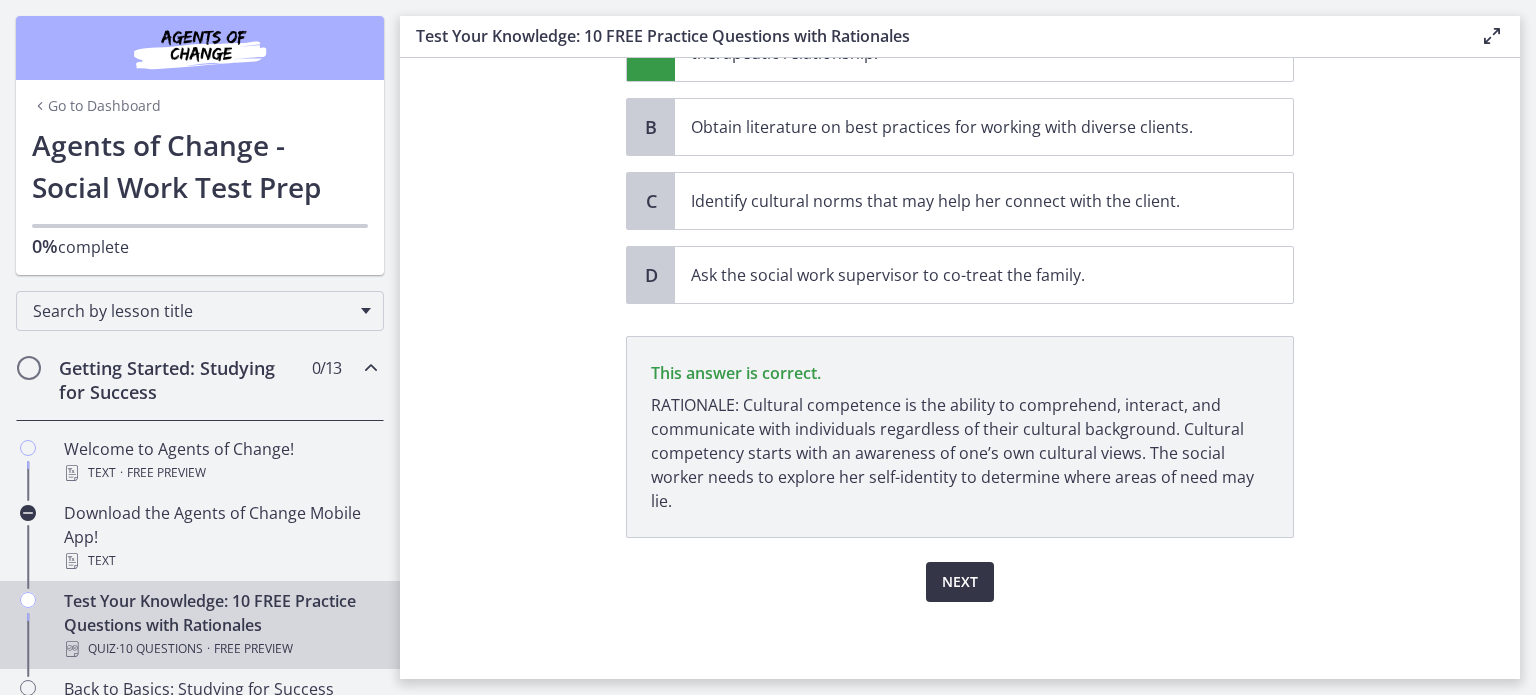 click on "Next" at bounding box center (960, 582) 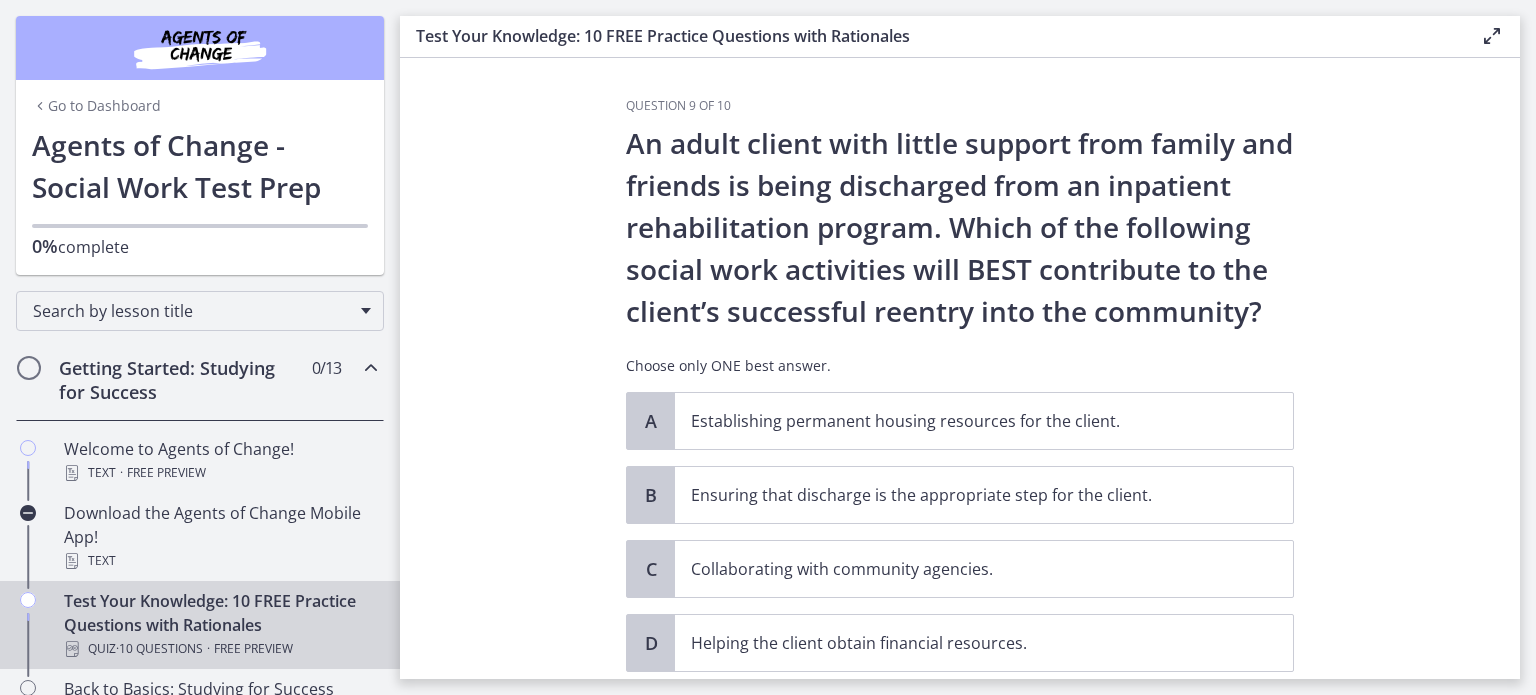 scroll, scrollTop: 12, scrollLeft: 0, axis: vertical 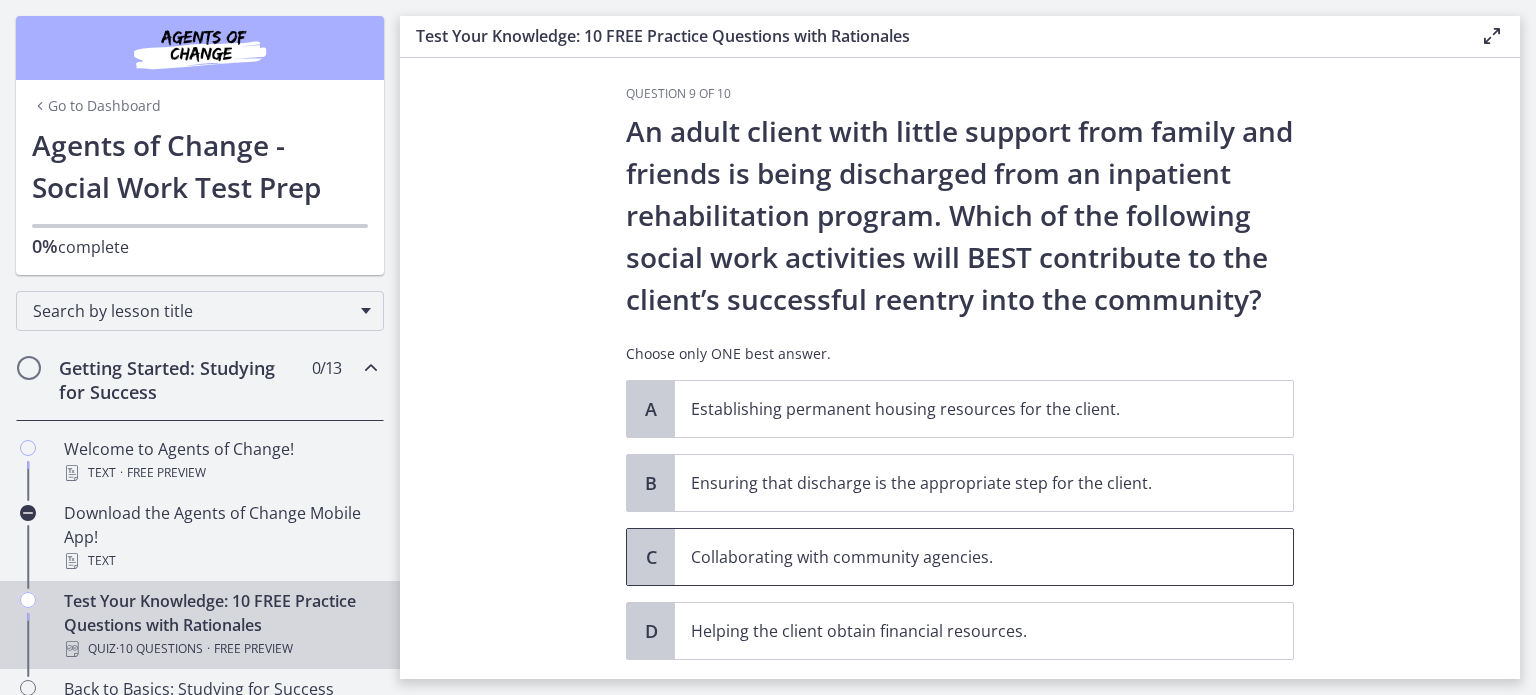 click on "Collaborating with community agencies." at bounding box center (964, 557) 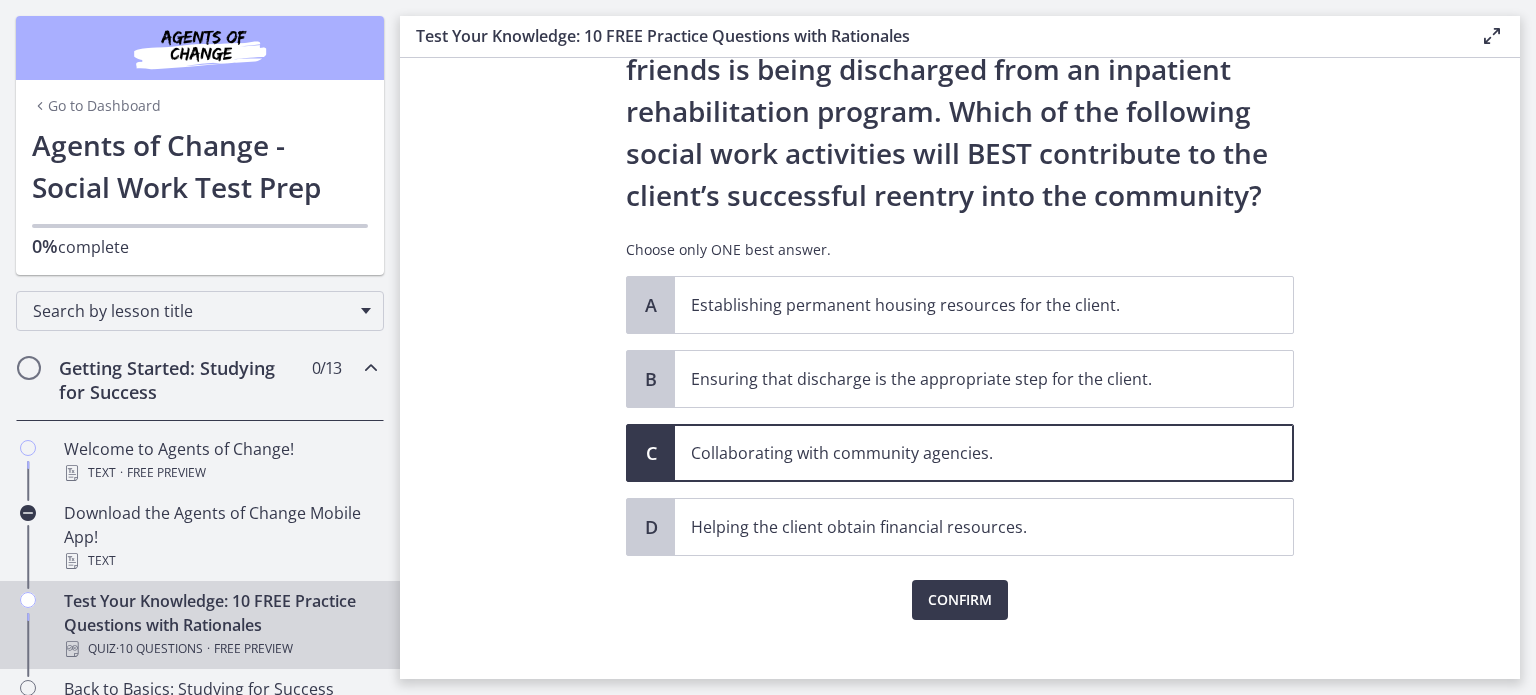 scroll, scrollTop: 135, scrollLeft: 0, axis: vertical 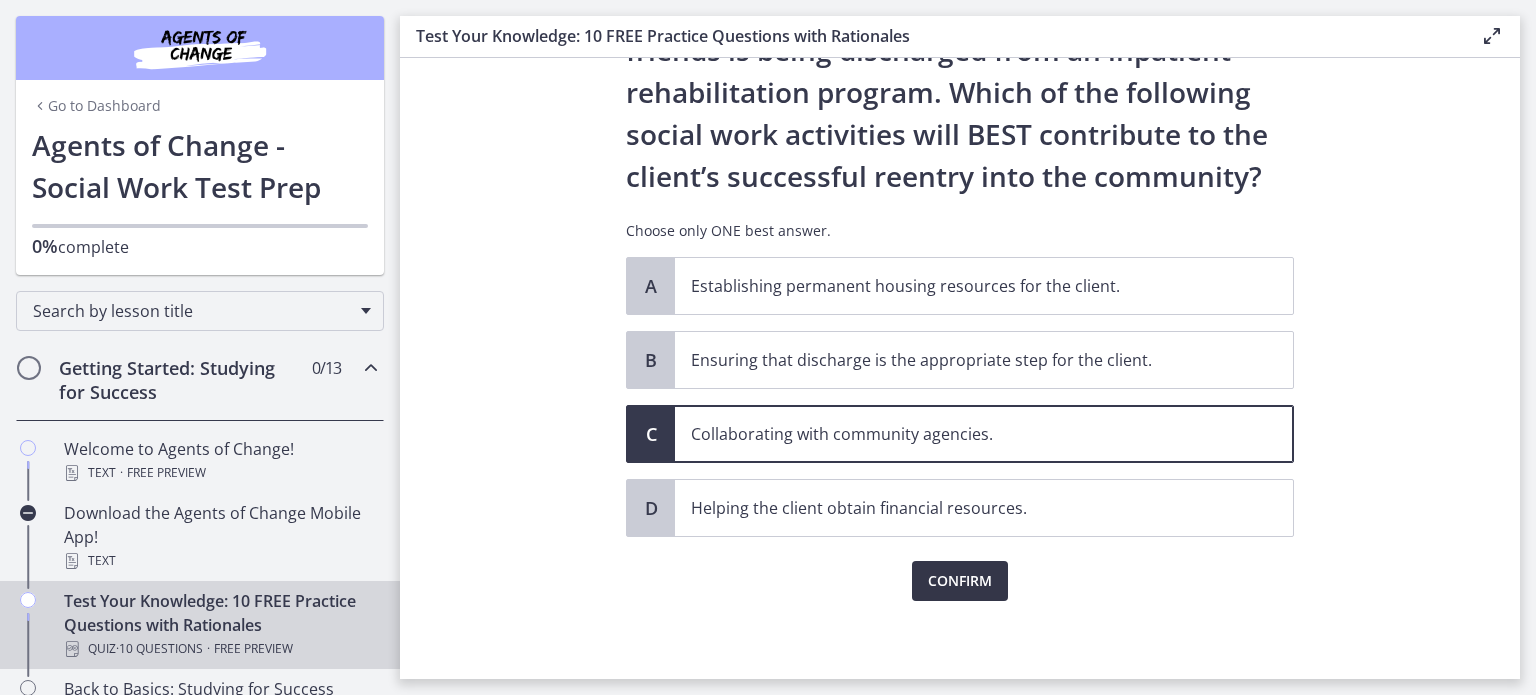 click on "Confirm" at bounding box center [960, 581] 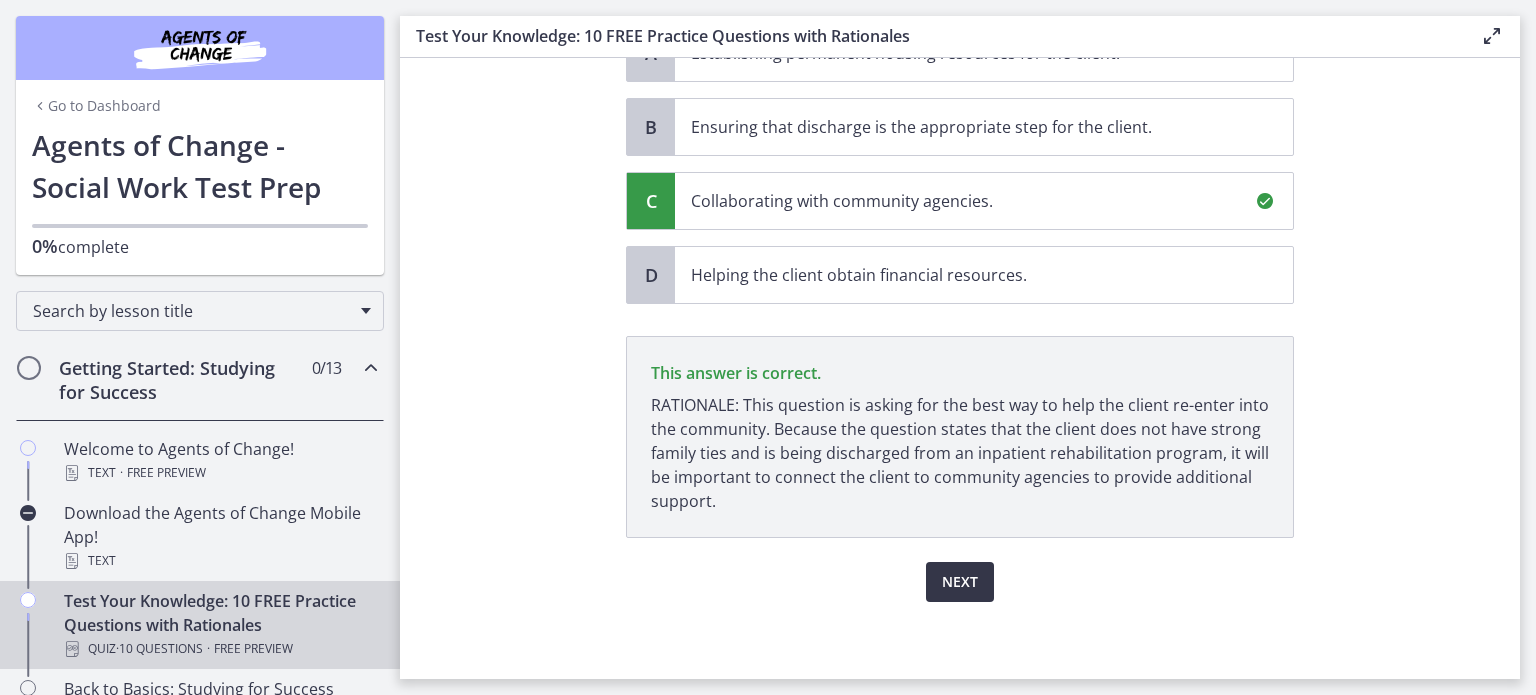 scroll, scrollTop: 368, scrollLeft: 0, axis: vertical 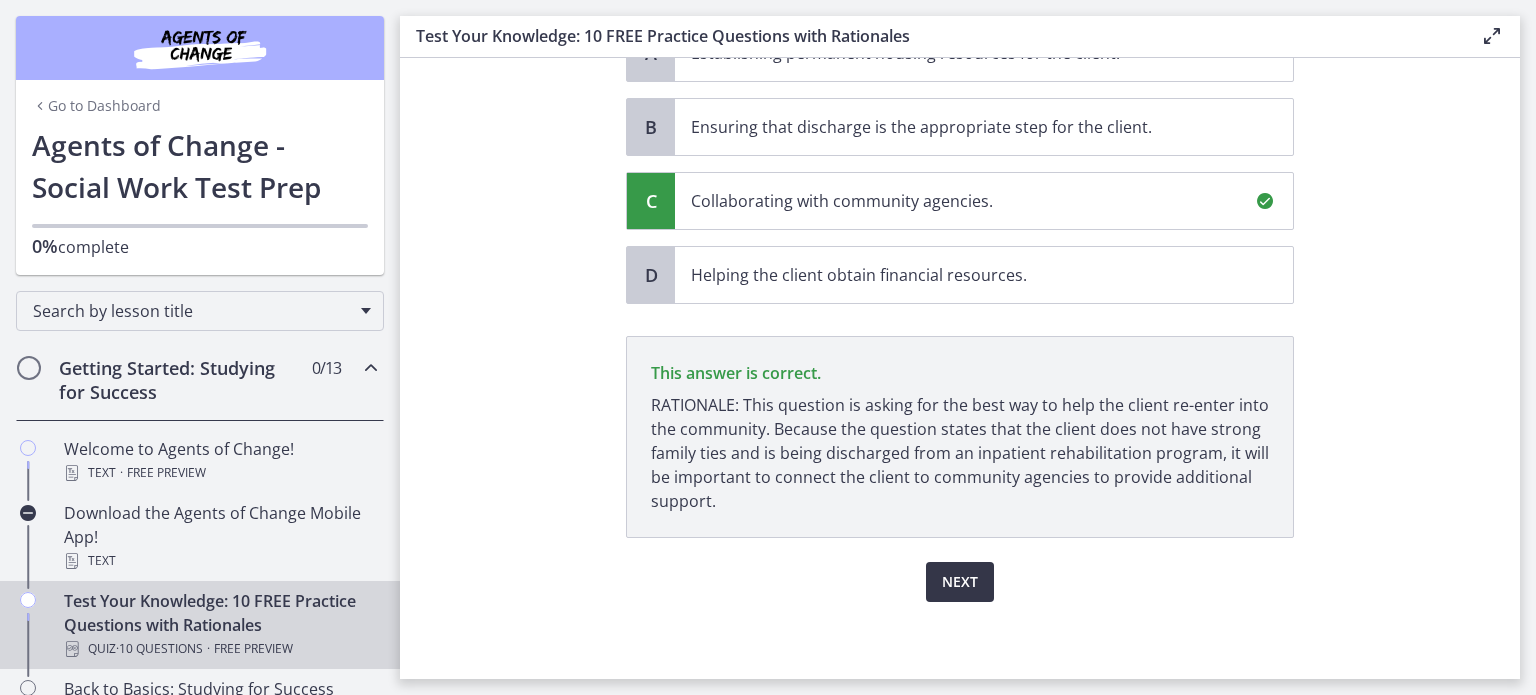 click on "Next" at bounding box center [960, 582] 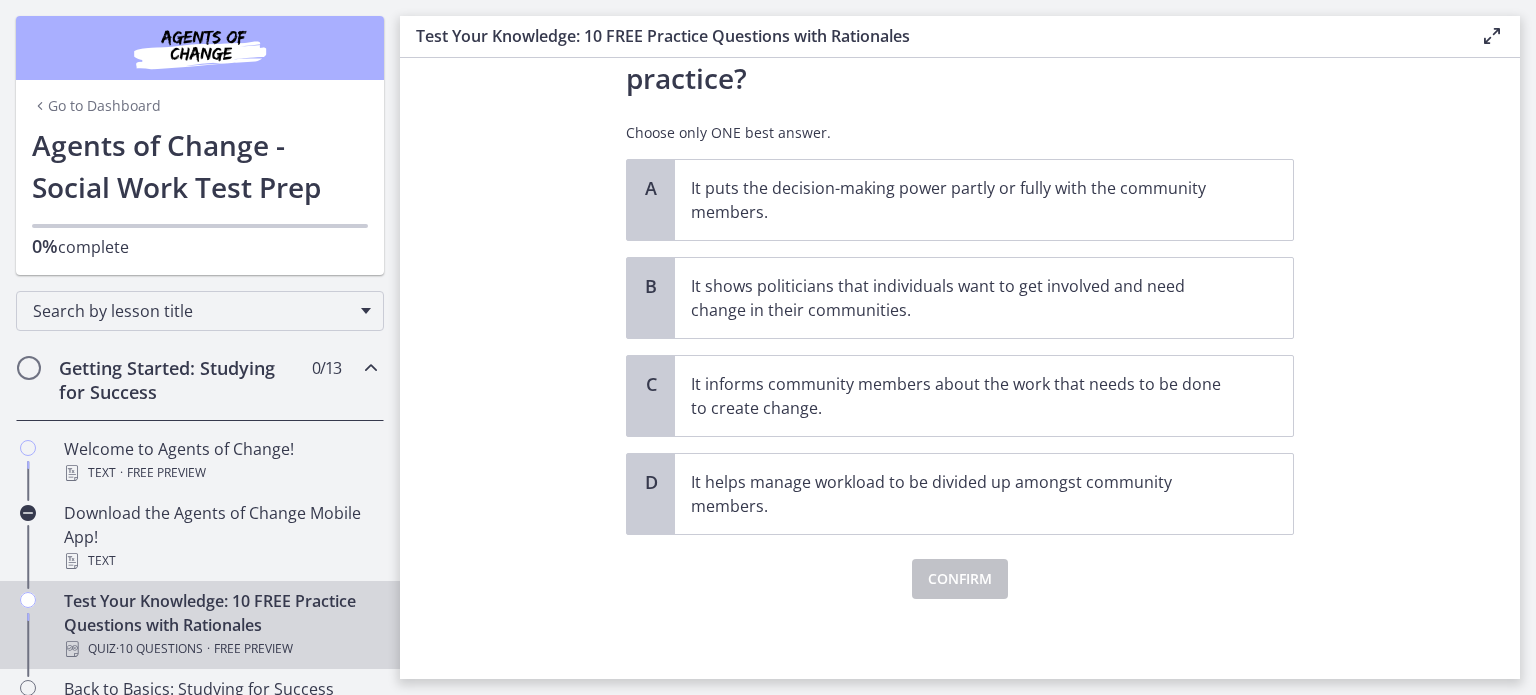 scroll, scrollTop: 0, scrollLeft: 0, axis: both 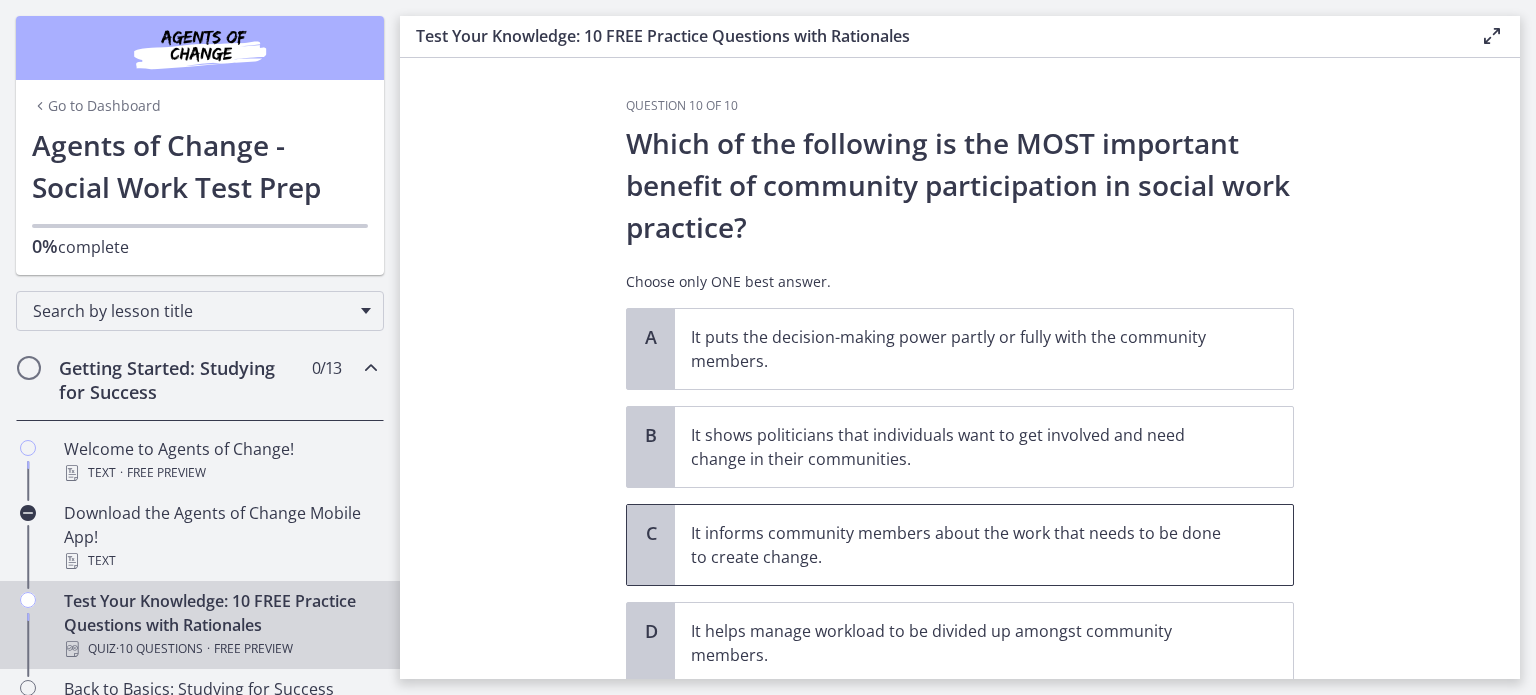 click on "It informs community members about the work that needs to be done to create change." at bounding box center (984, 545) 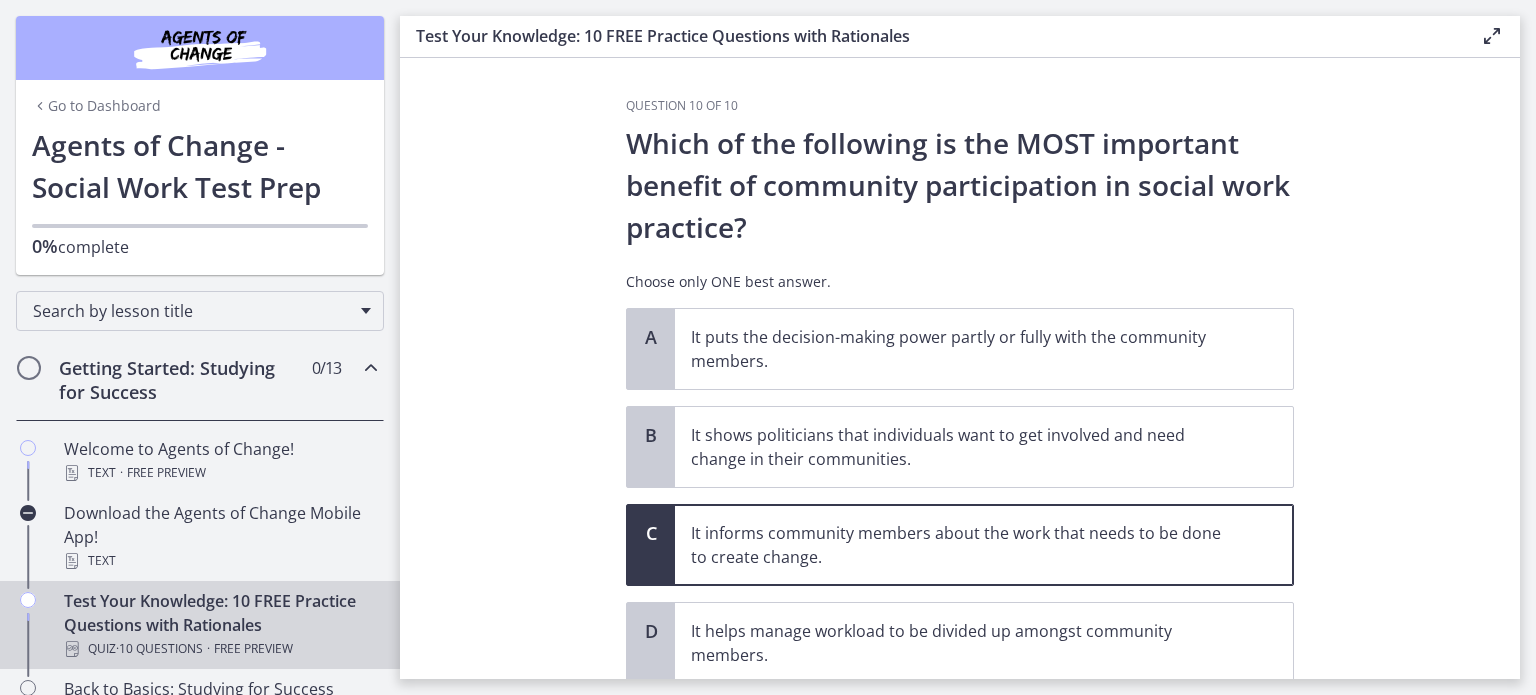 click on "Question   10   of   10
Which of the following is the MOST important benefit of community participation in social work practice?
Choose only ONE best answer.
A
It puts the decision-making power partly or fully with the community members.
B
It shows politicians that individuals want to get involved and need change in their communities.
C
It informs community members about the work that needs to be done to create change.
D
It helps manage workload to be divided up amongst community members.
Confirm" at bounding box center [960, 368] 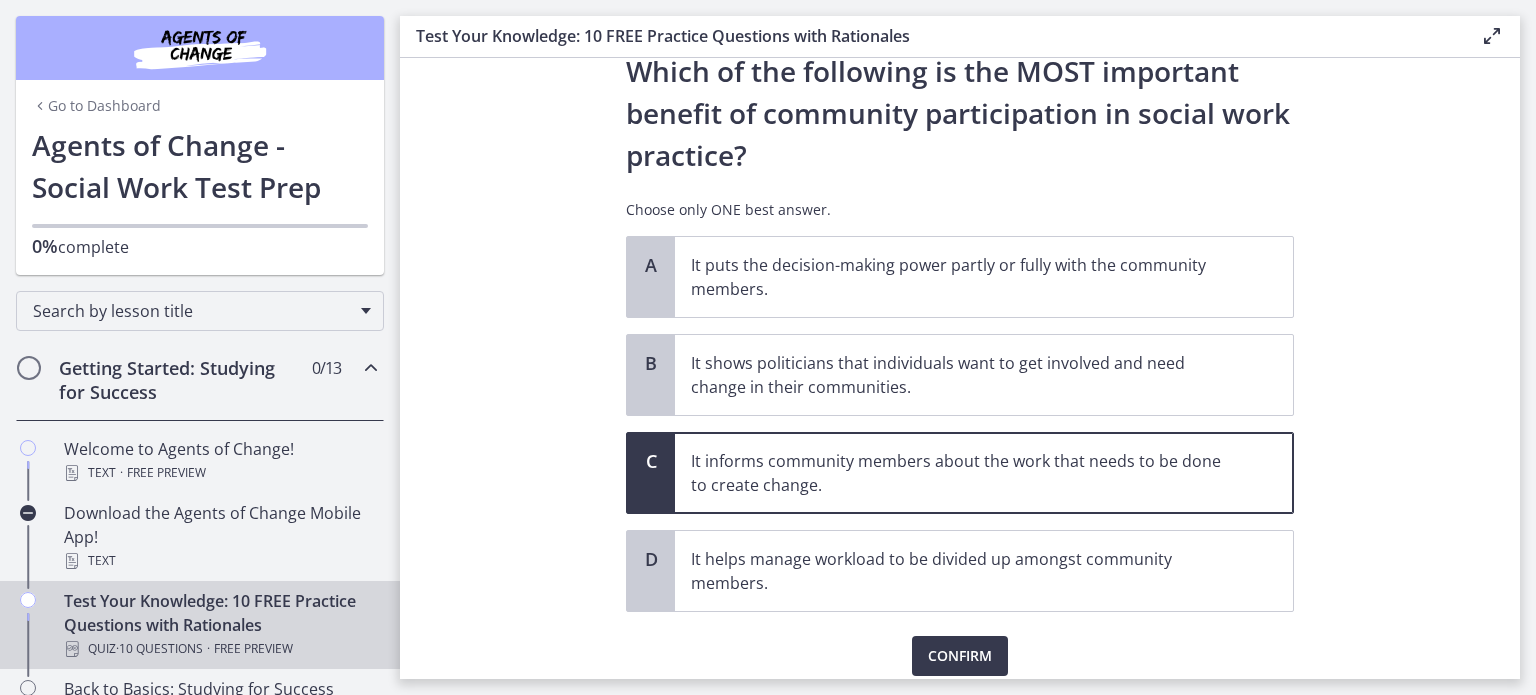 scroll, scrollTop: 78, scrollLeft: 0, axis: vertical 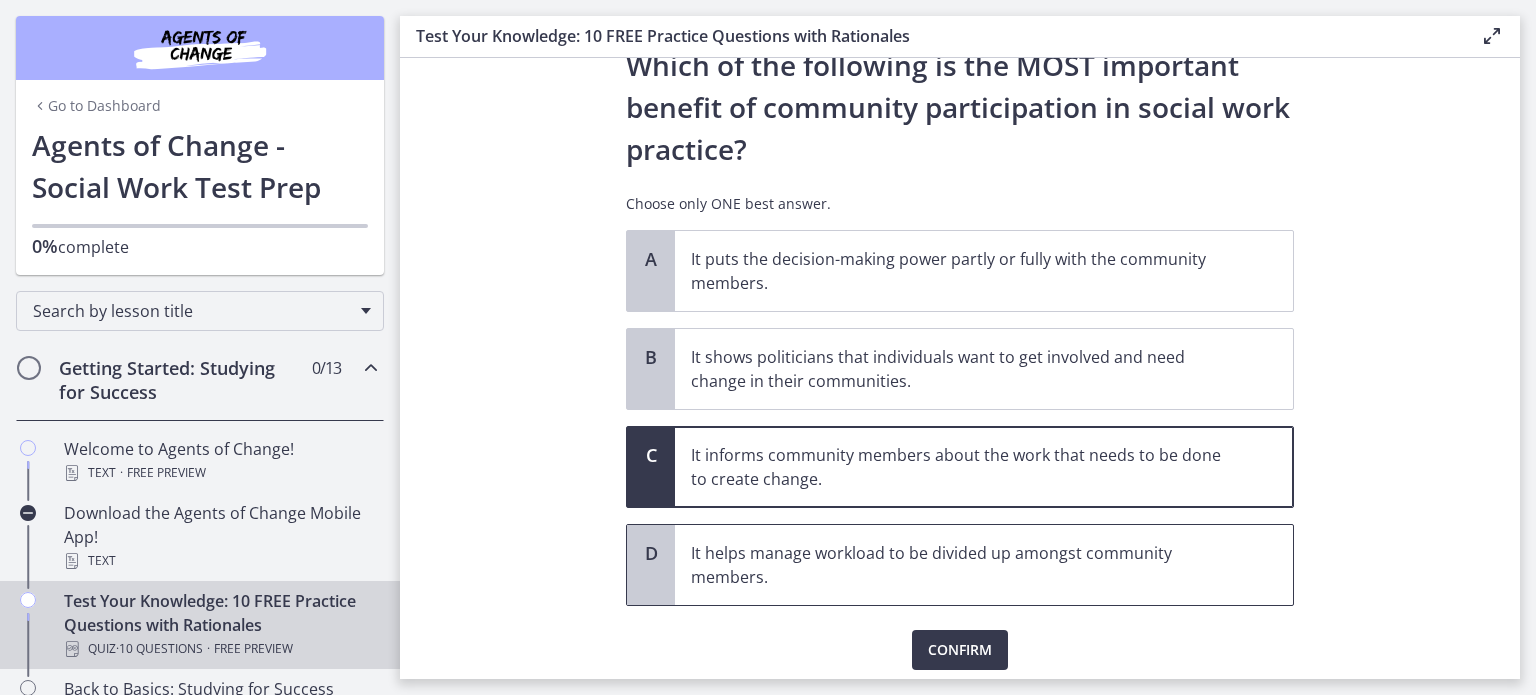 click on "It helps manage workload to be divided up amongst community members." at bounding box center (964, 565) 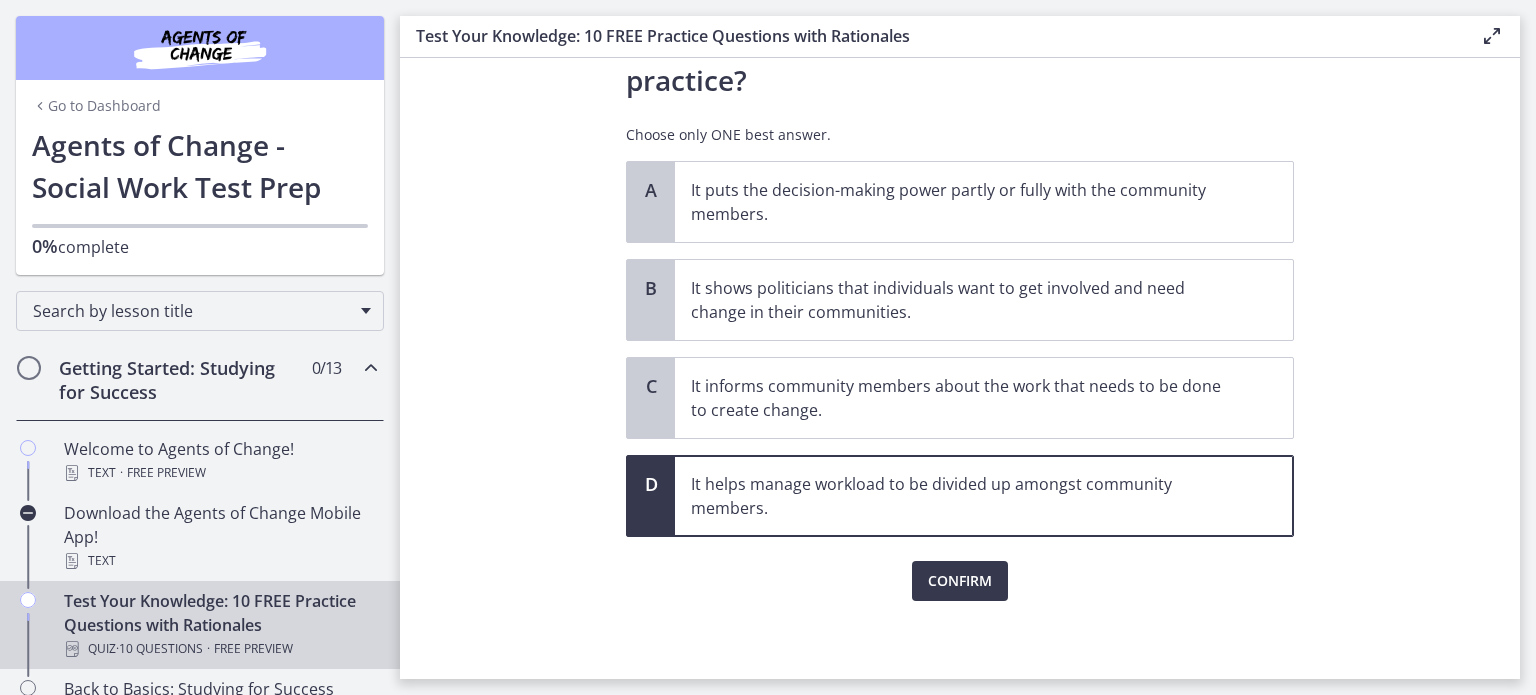 scroll, scrollTop: 146, scrollLeft: 0, axis: vertical 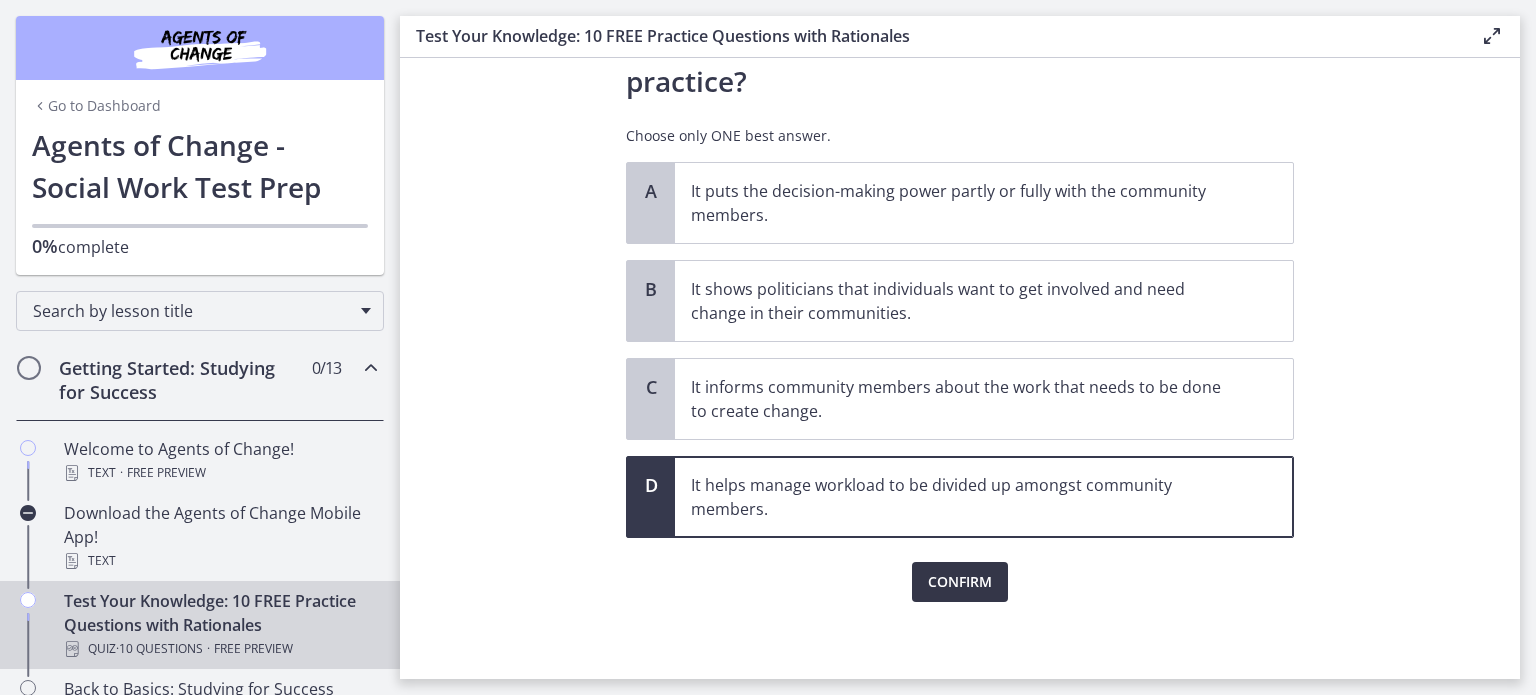 click on "Confirm" at bounding box center (960, 582) 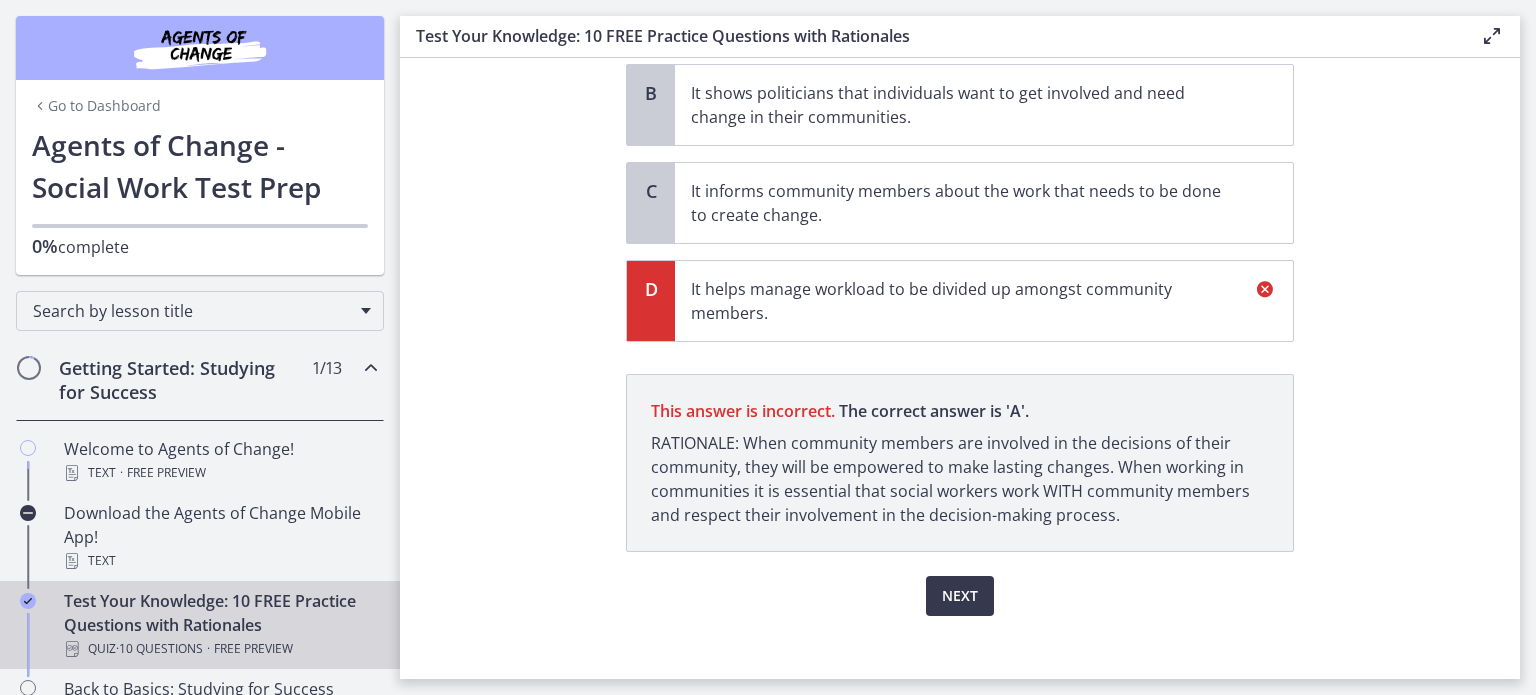 scroll, scrollTop: 344, scrollLeft: 0, axis: vertical 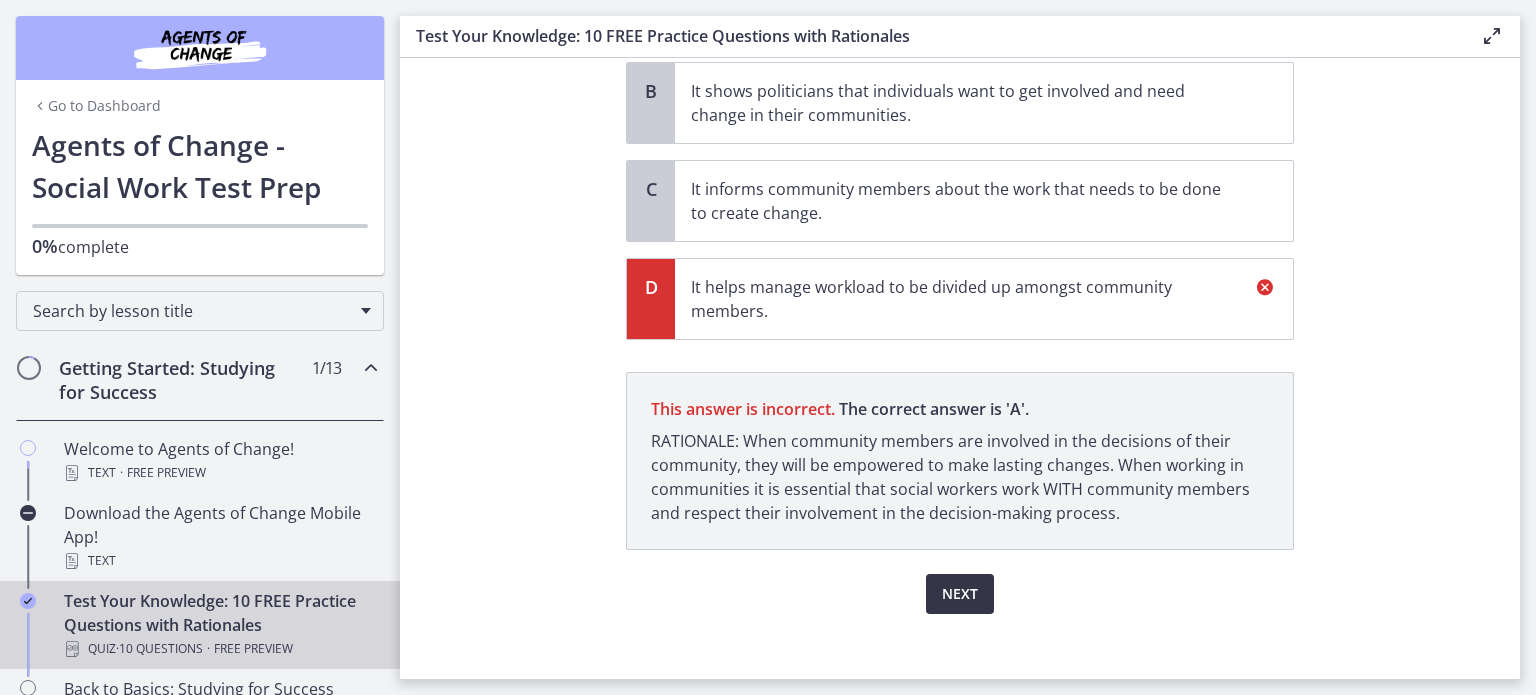 click on "Next" at bounding box center (960, 594) 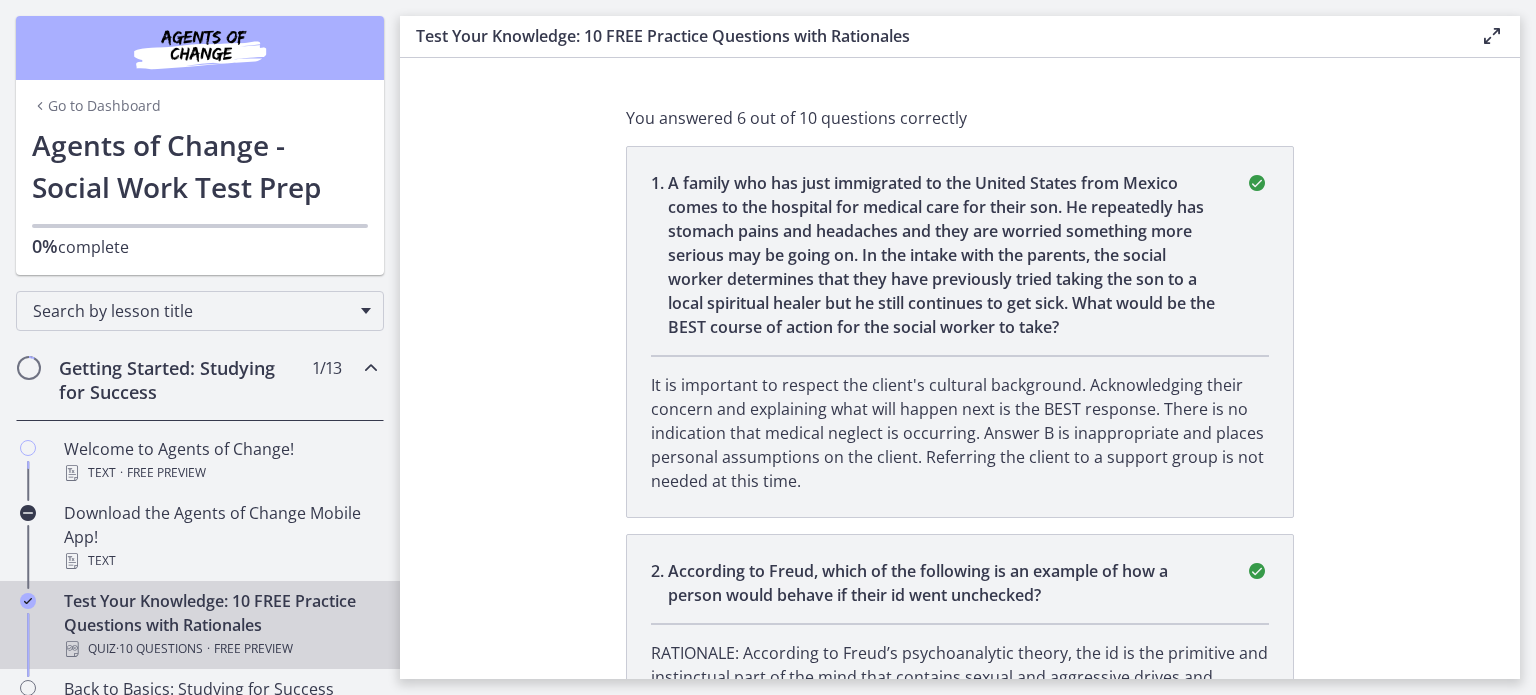 scroll, scrollTop: 0, scrollLeft: 0, axis: both 